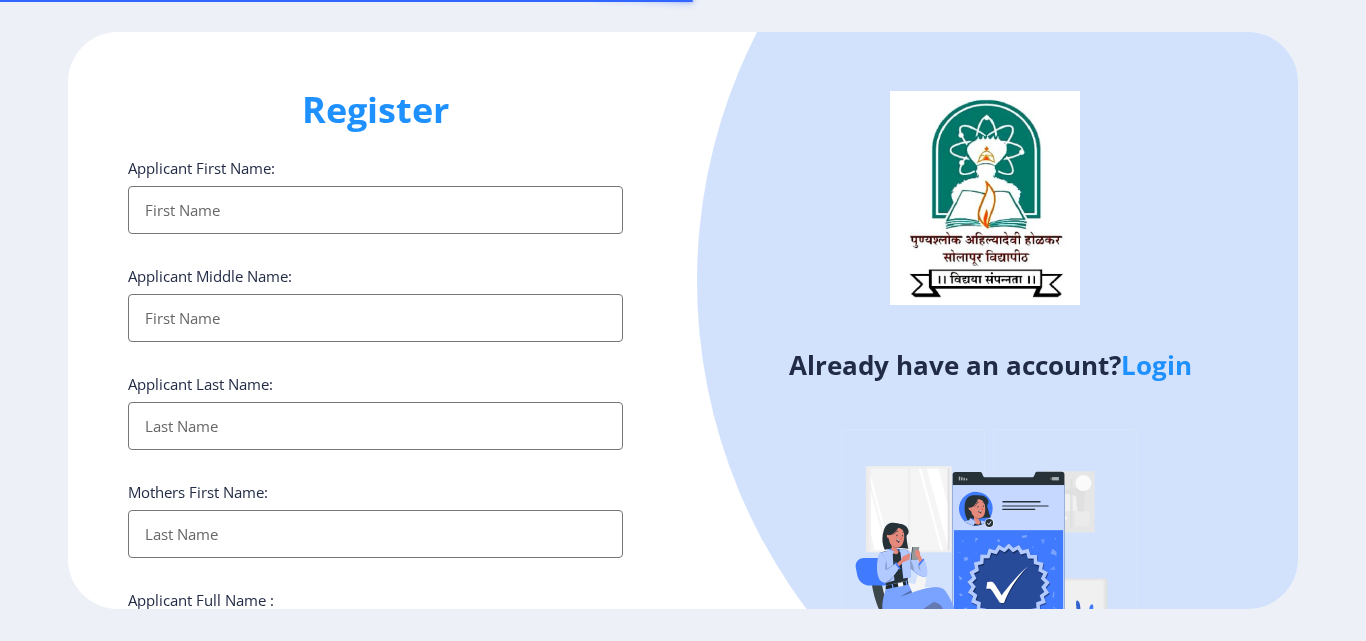 select 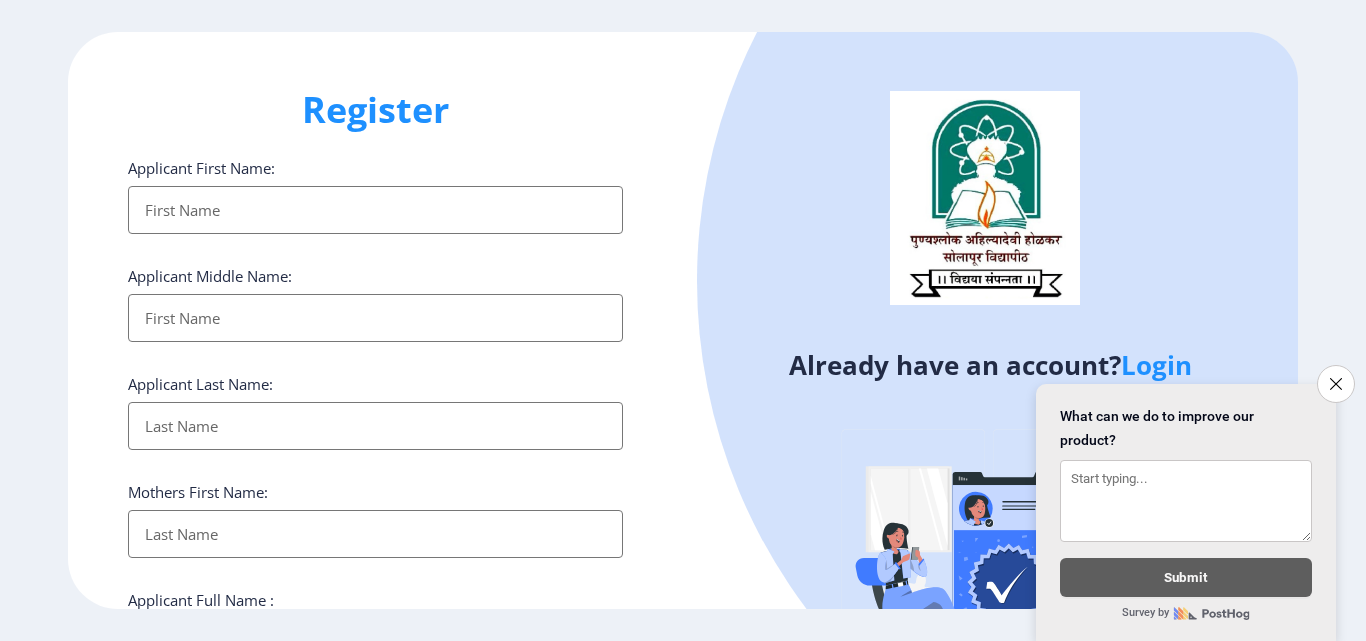 drag, startPoint x: 230, startPoint y: 188, endPoint x: 270, endPoint y: 209, distance: 45.17743 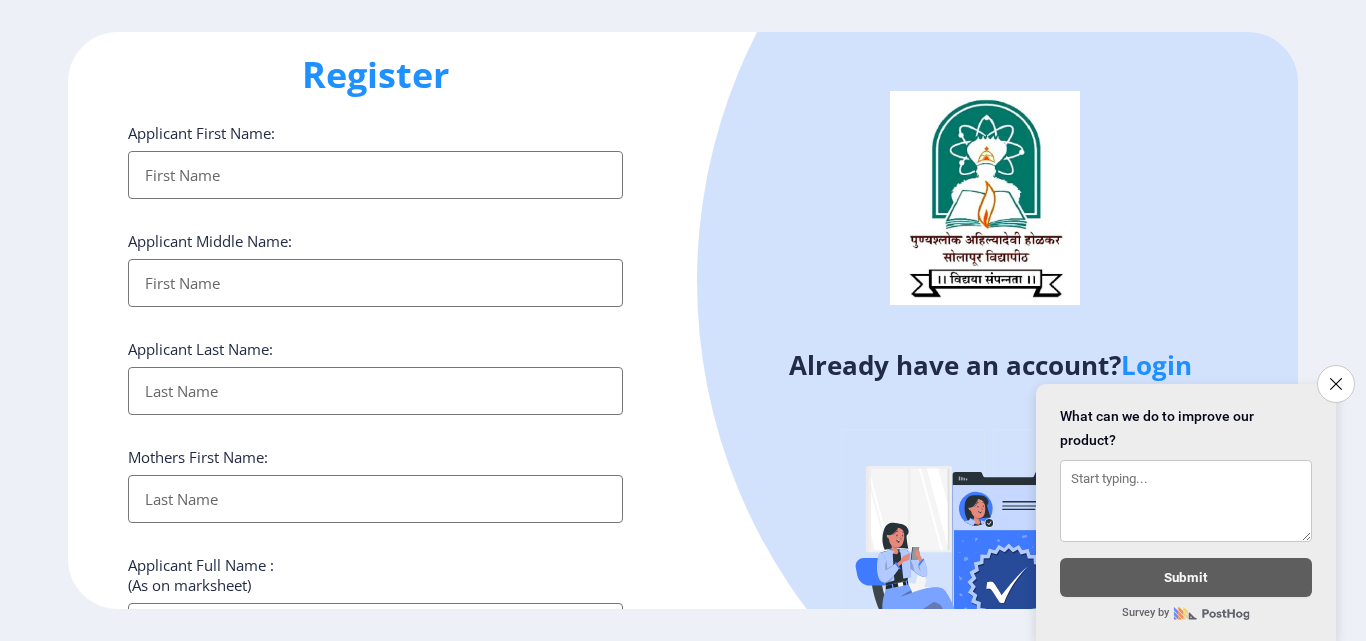 scroll, scrollTop: 0, scrollLeft: 0, axis: both 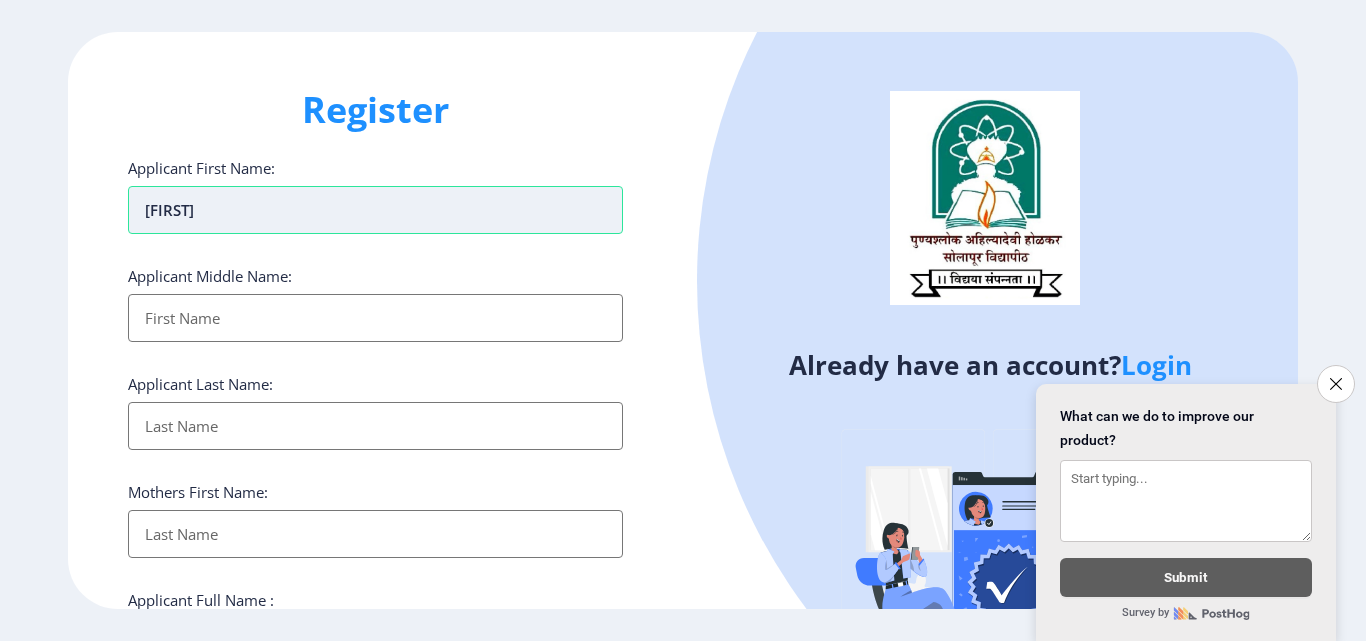 type on "[LAST]" 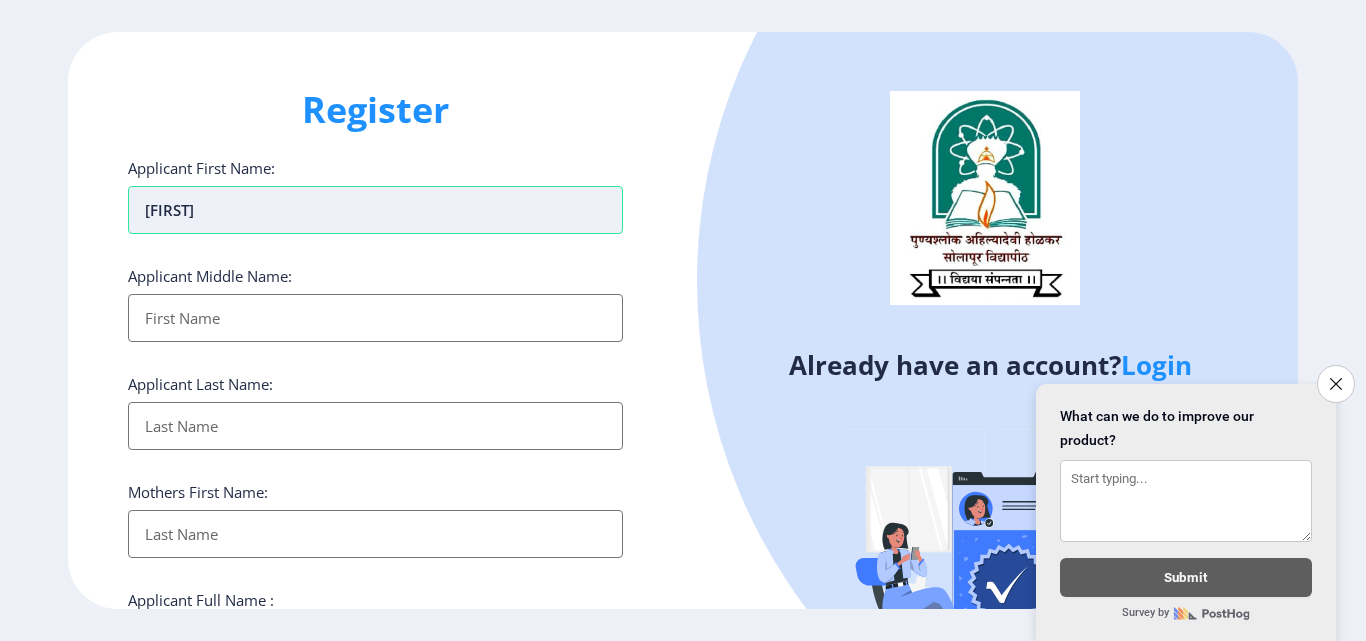 type on "[FIRST]" 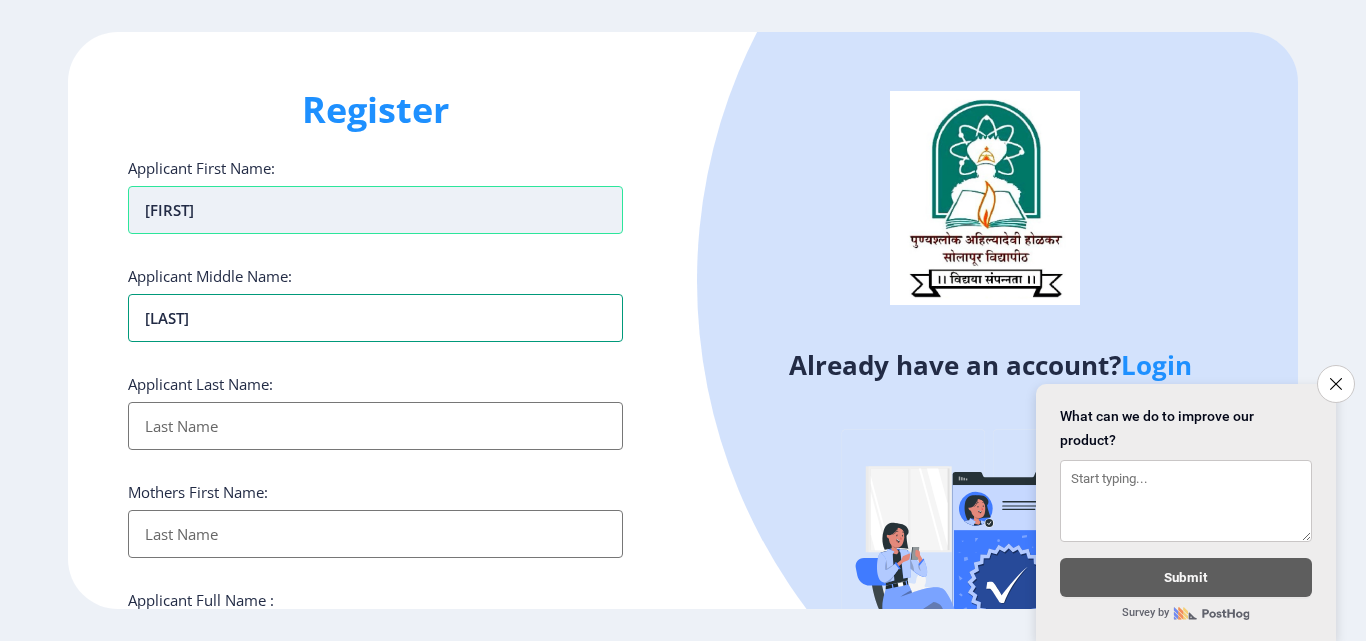 type on "[LAST]" 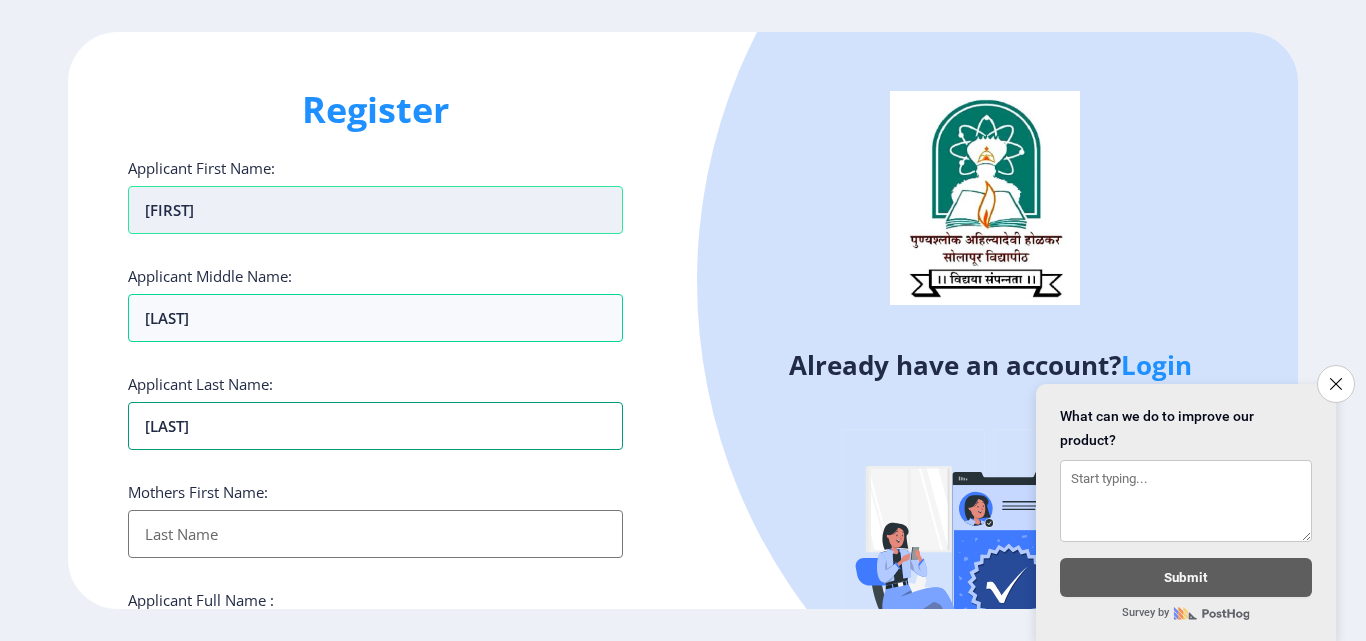 type on "[LAST]" 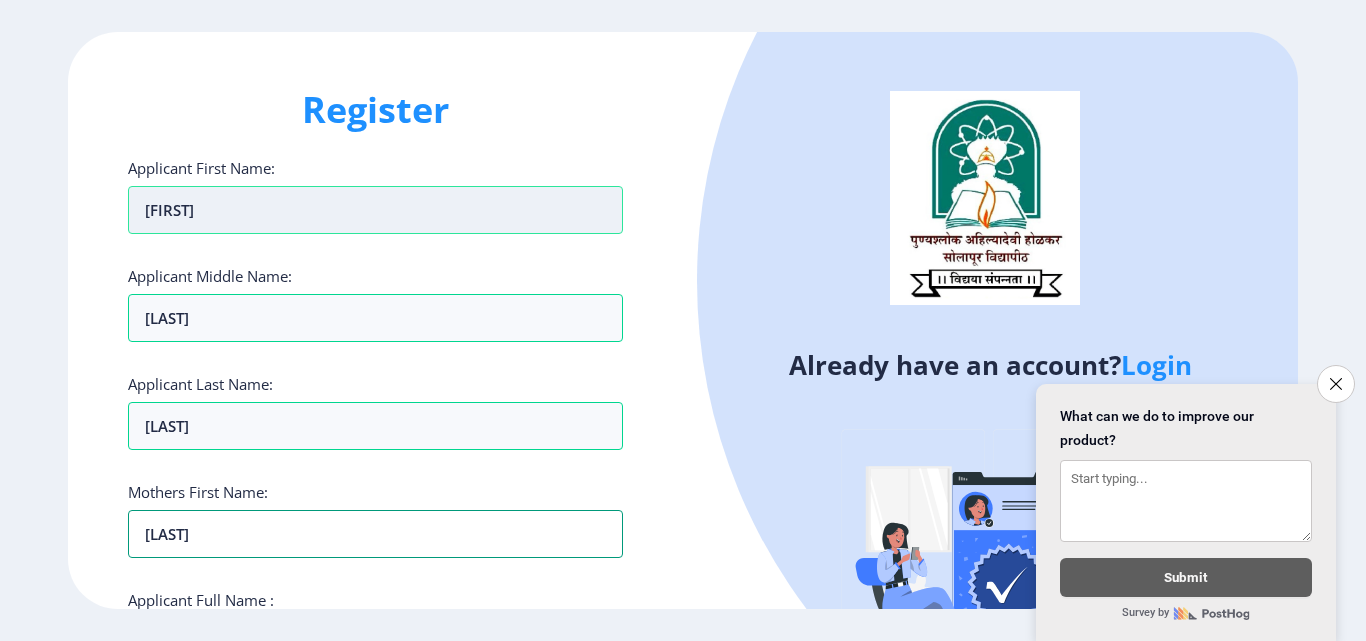 type on "[LAST]" 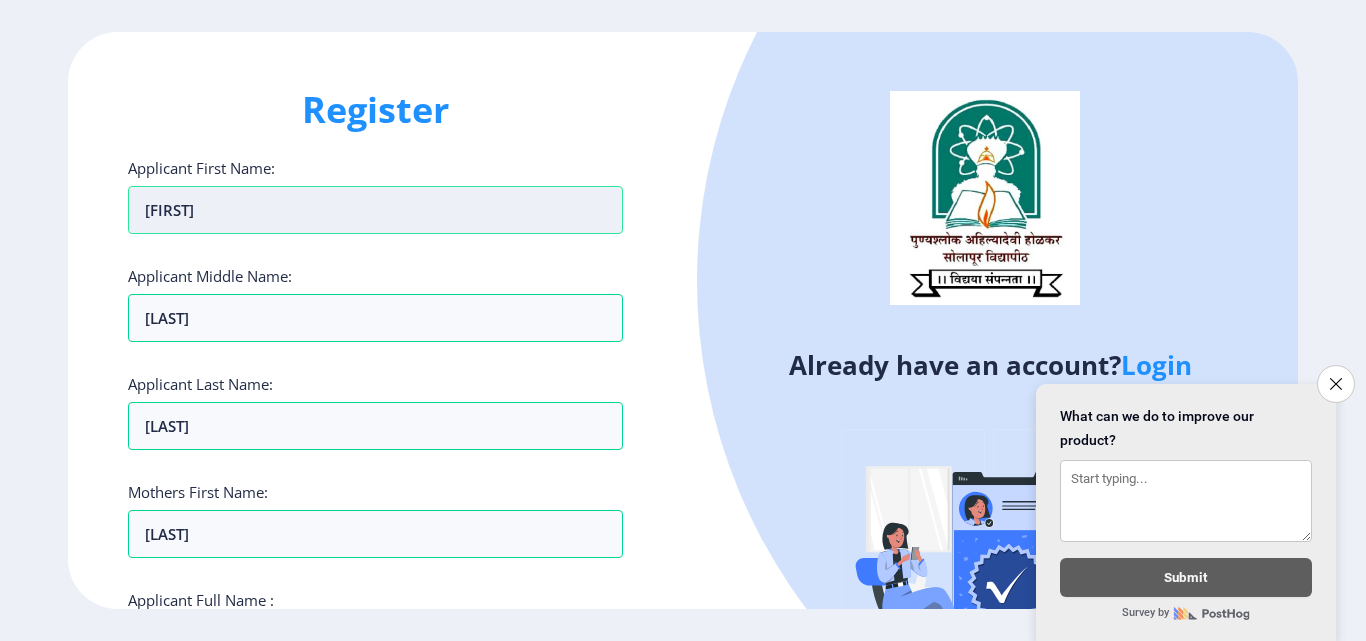 scroll, scrollTop: 342, scrollLeft: 0, axis: vertical 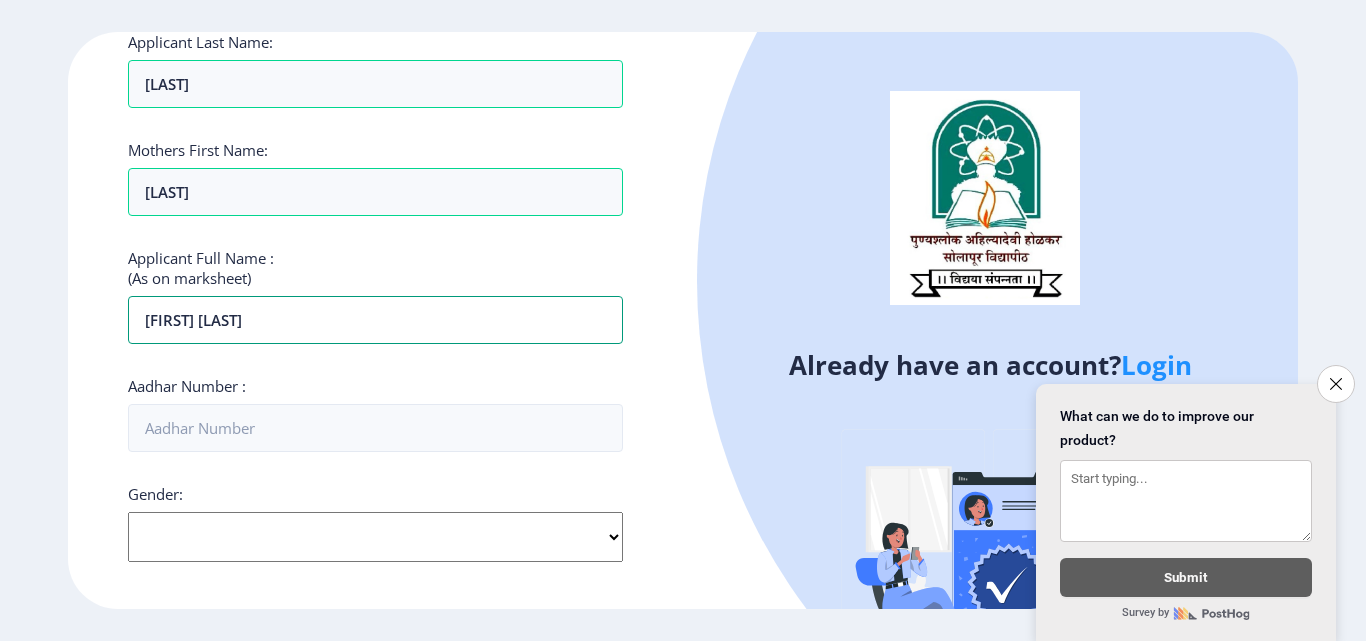 type on "[FIRST] [LAST]" 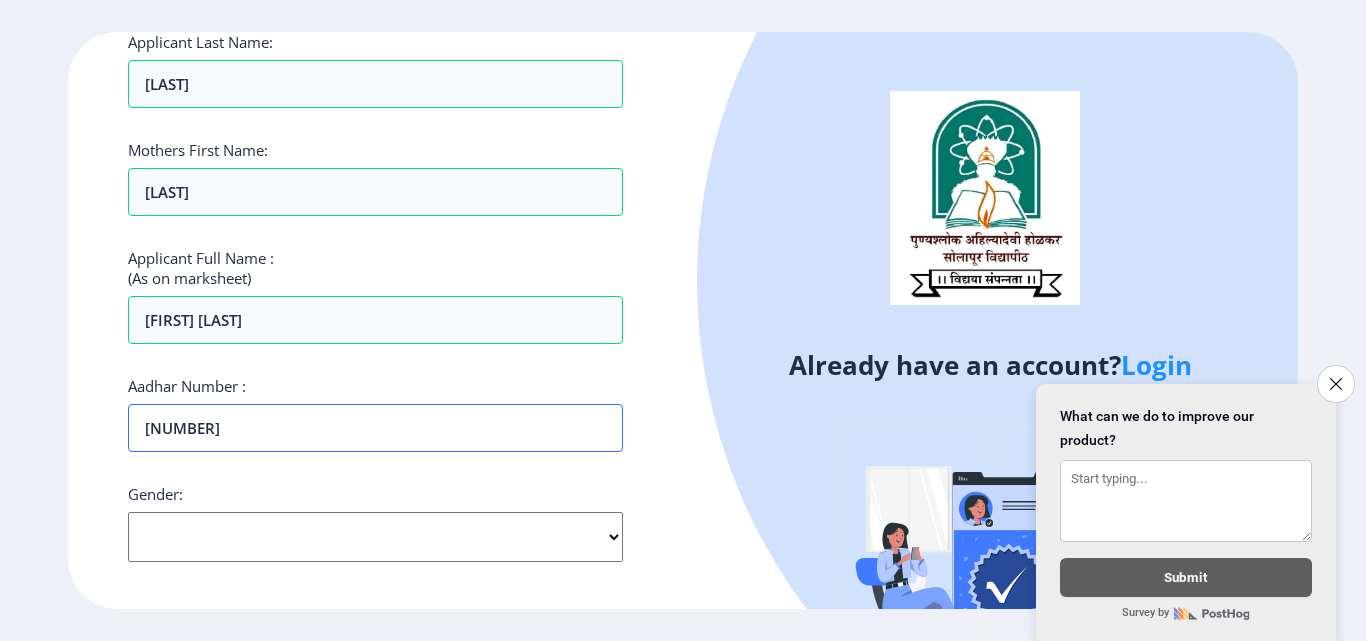type on "[NUMBER]" 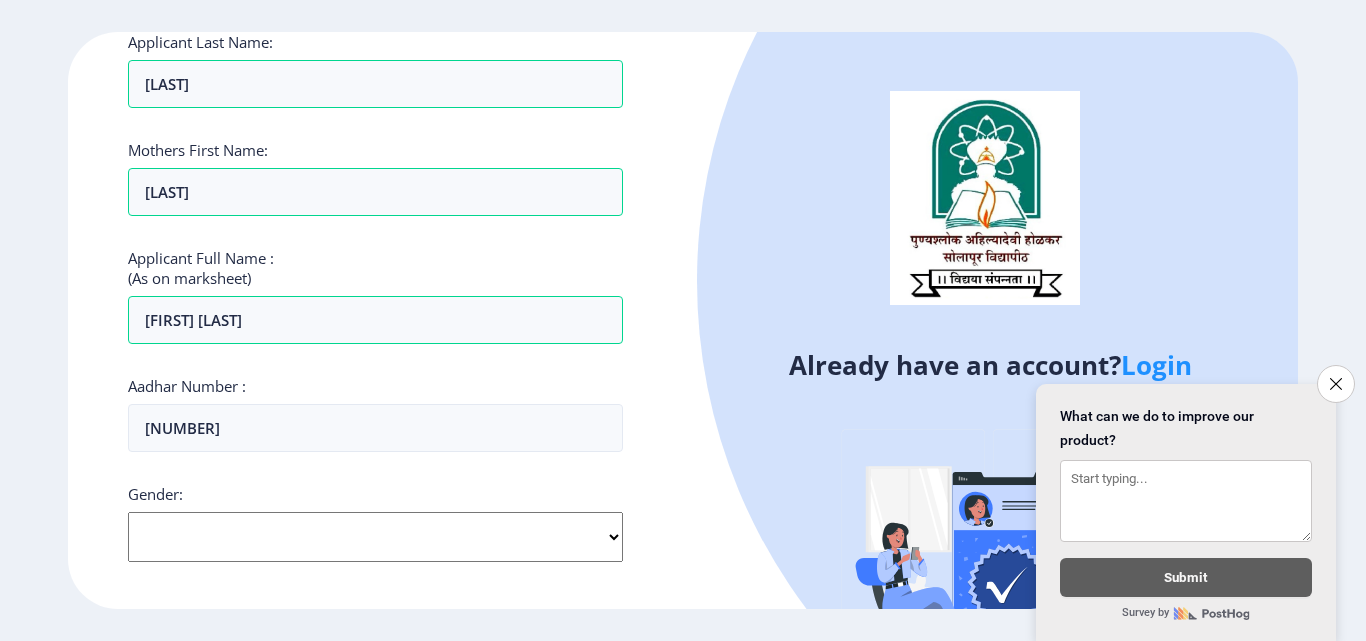 select on "Male" 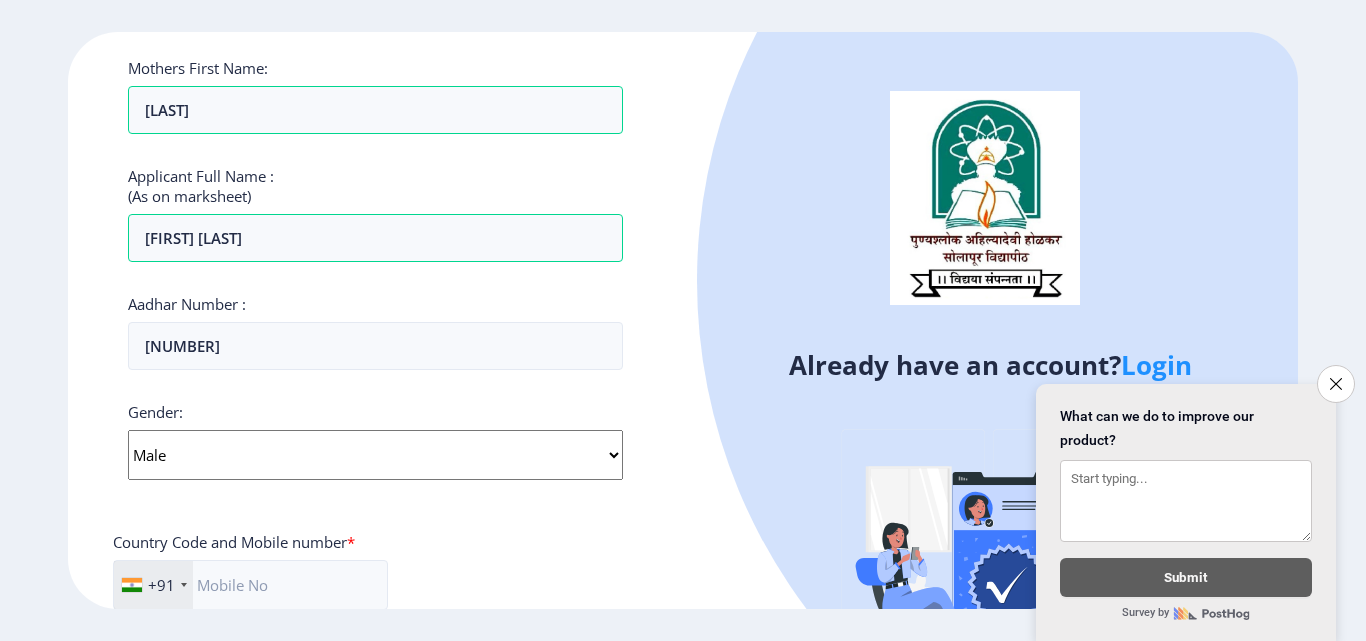 scroll, scrollTop: 542, scrollLeft: 0, axis: vertical 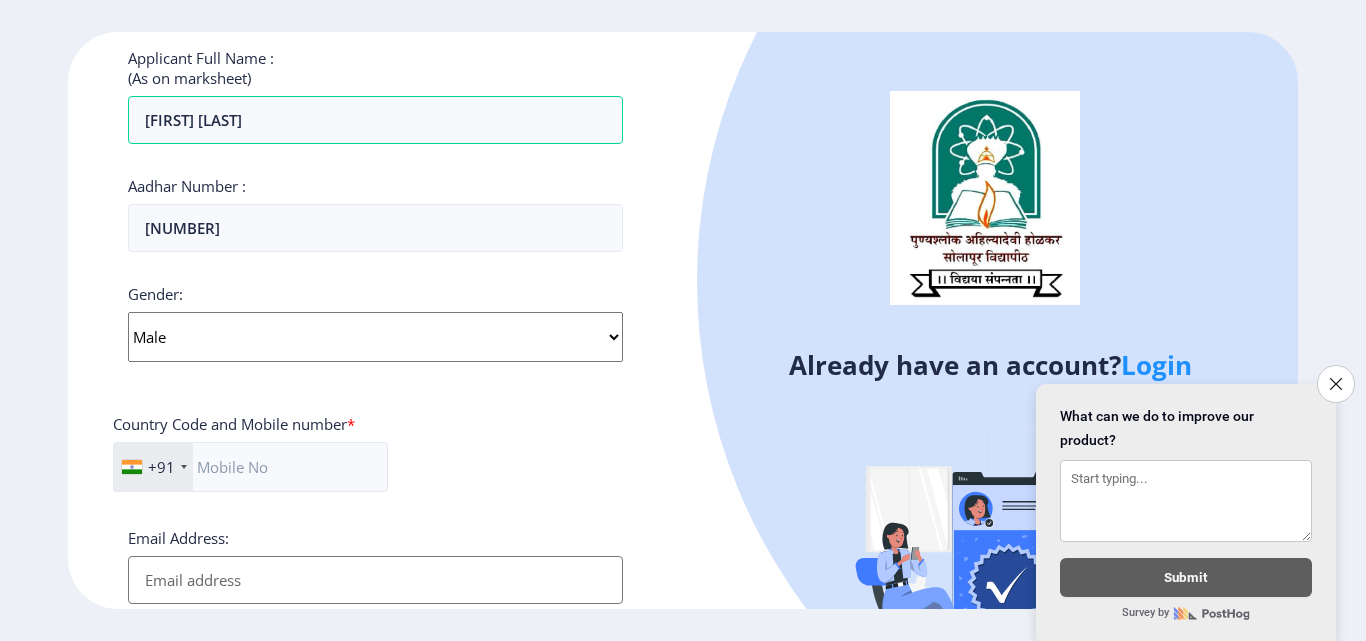 click on "Country Code and Mobile number  *" 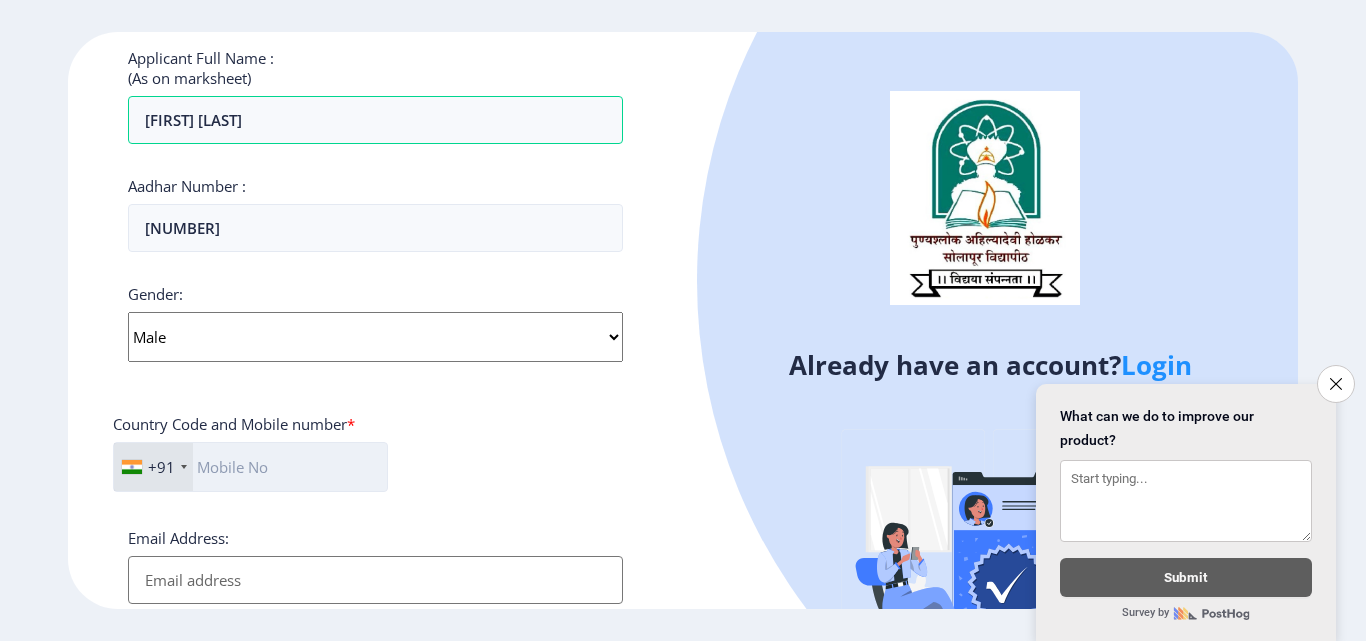 click 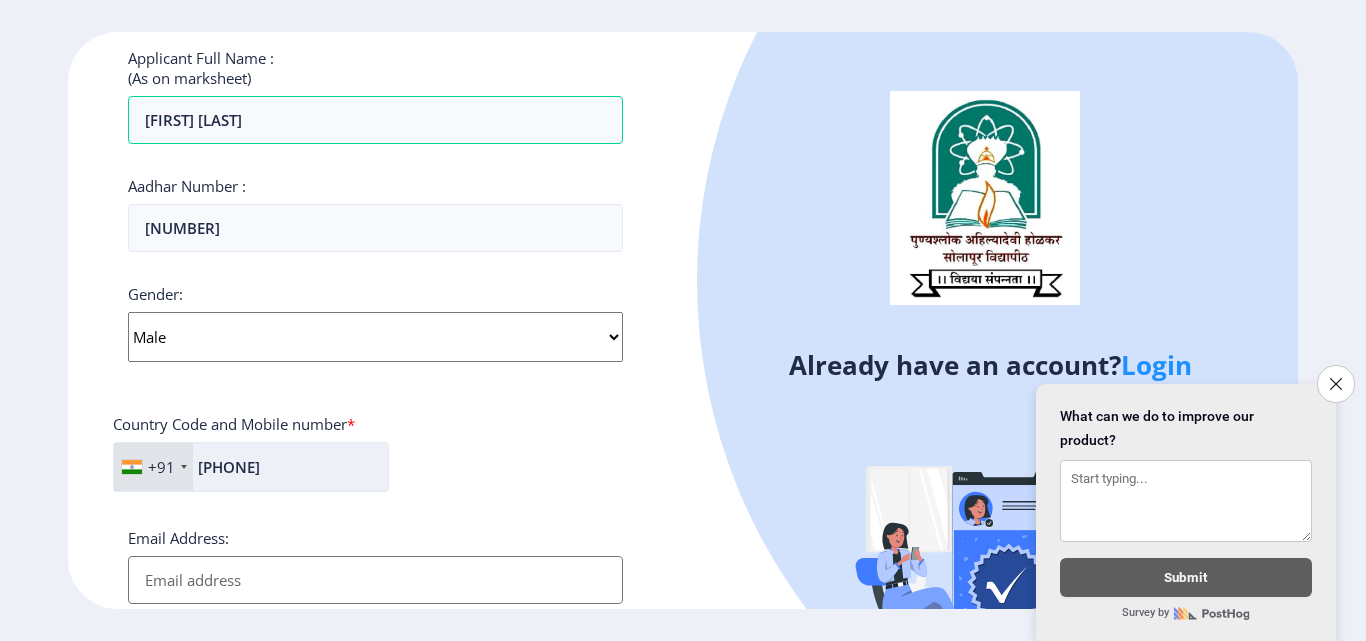 scroll, scrollTop: 742, scrollLeft: 0, axis: vertical 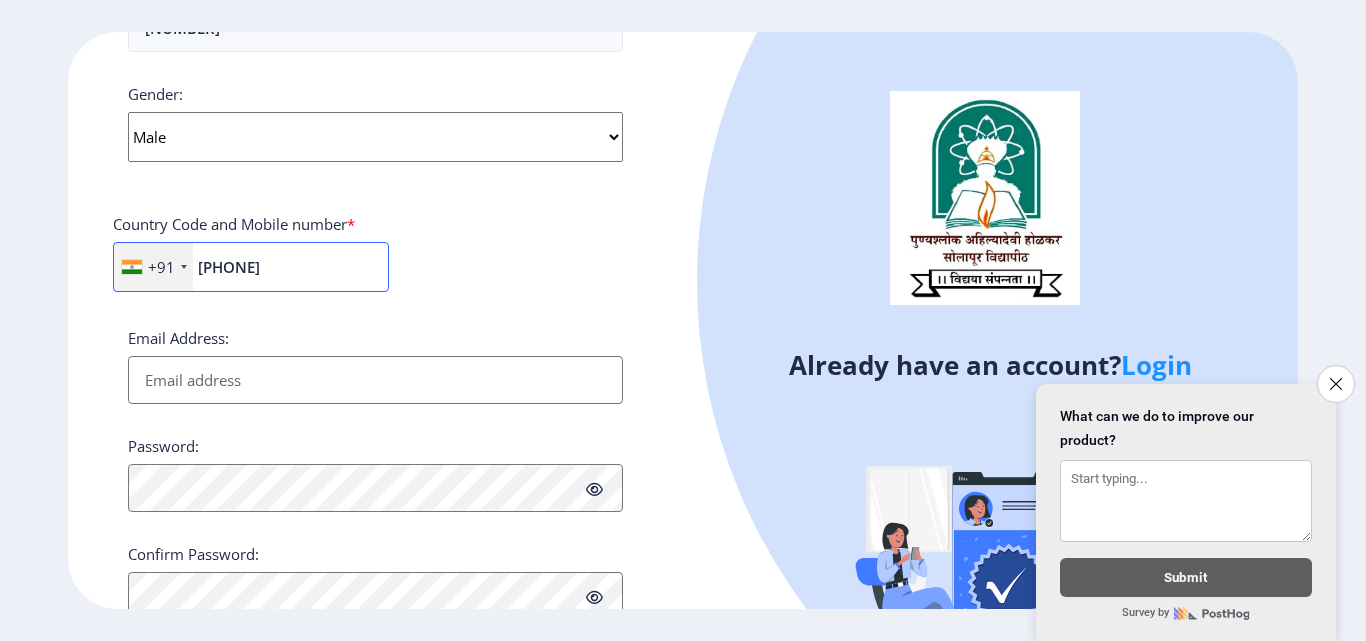 type on "[PHONE]" 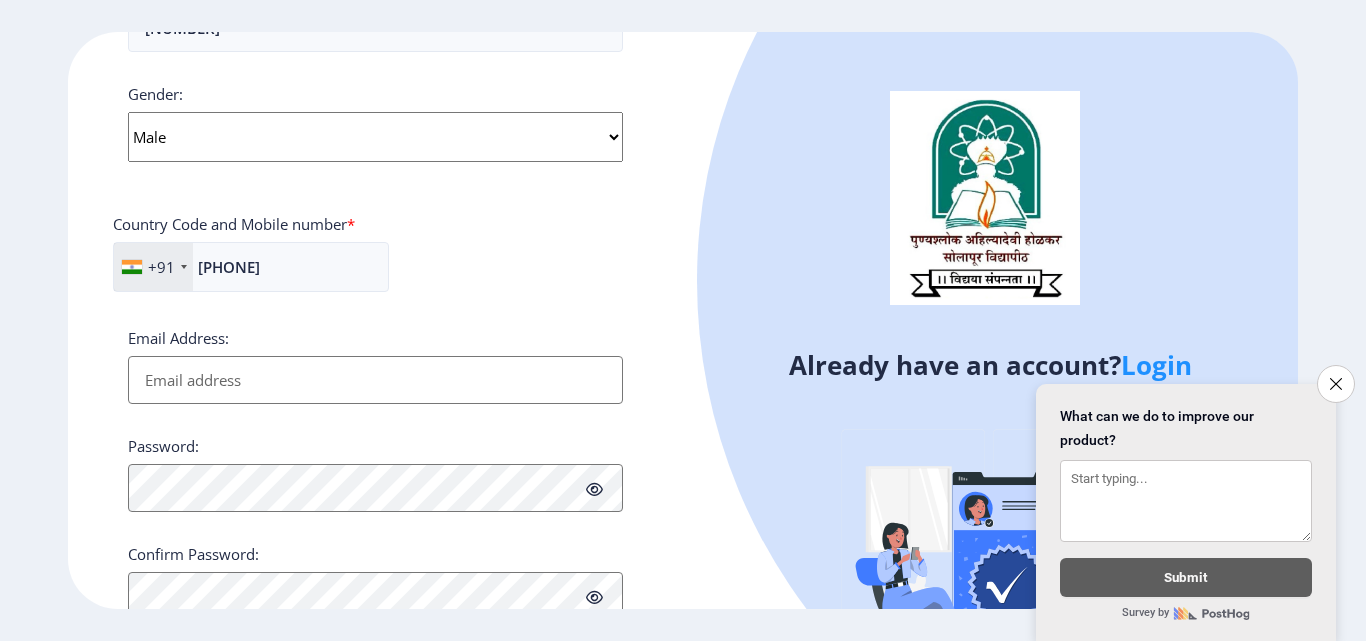click on "Email Address:" at bounding box center (375, 380) 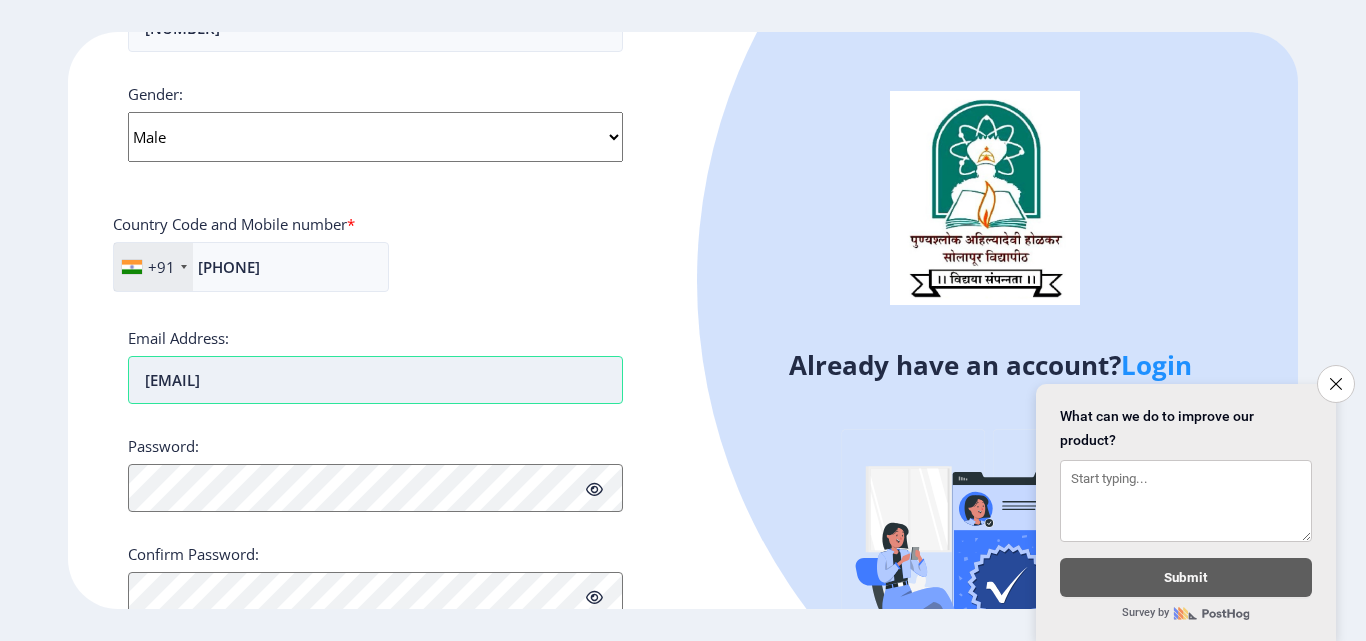 type on "[EMAIL]" 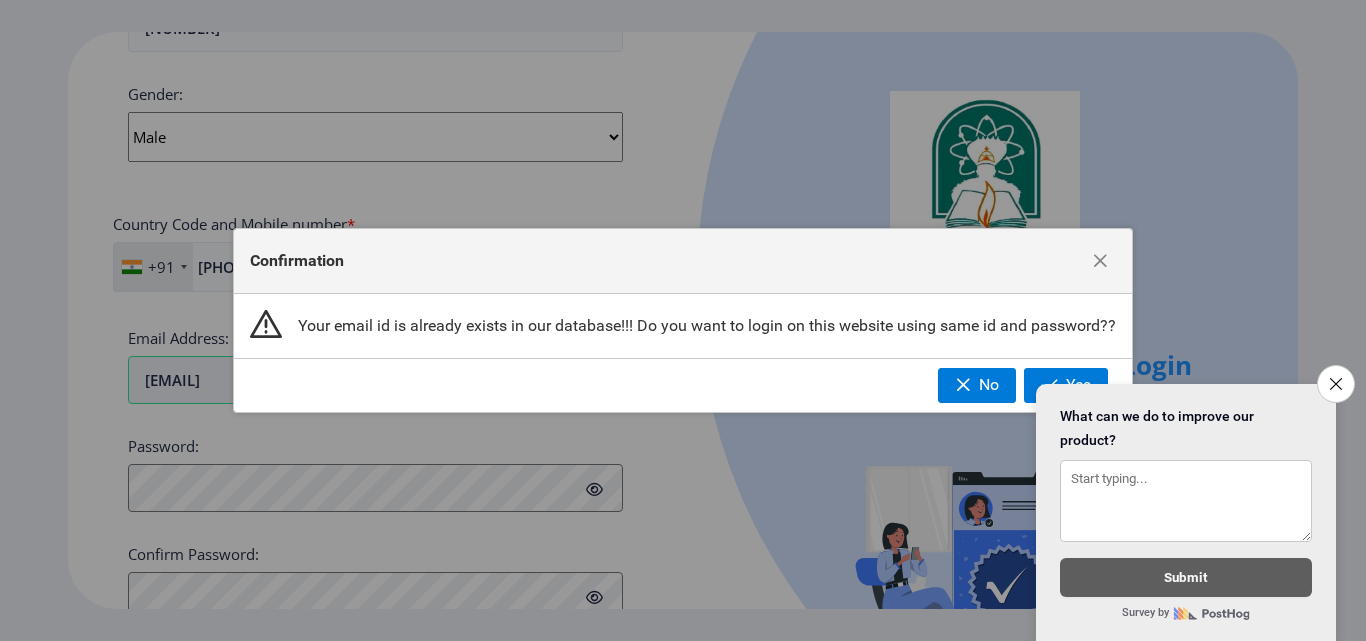 type 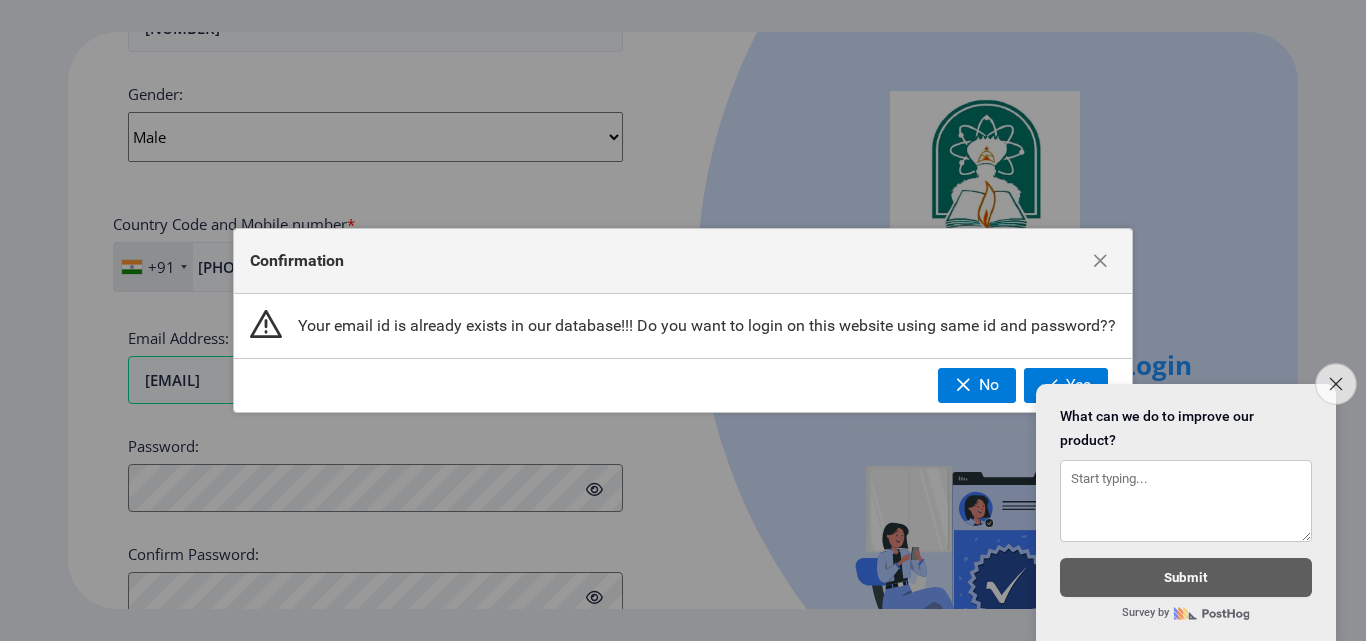 click on "Close survey" 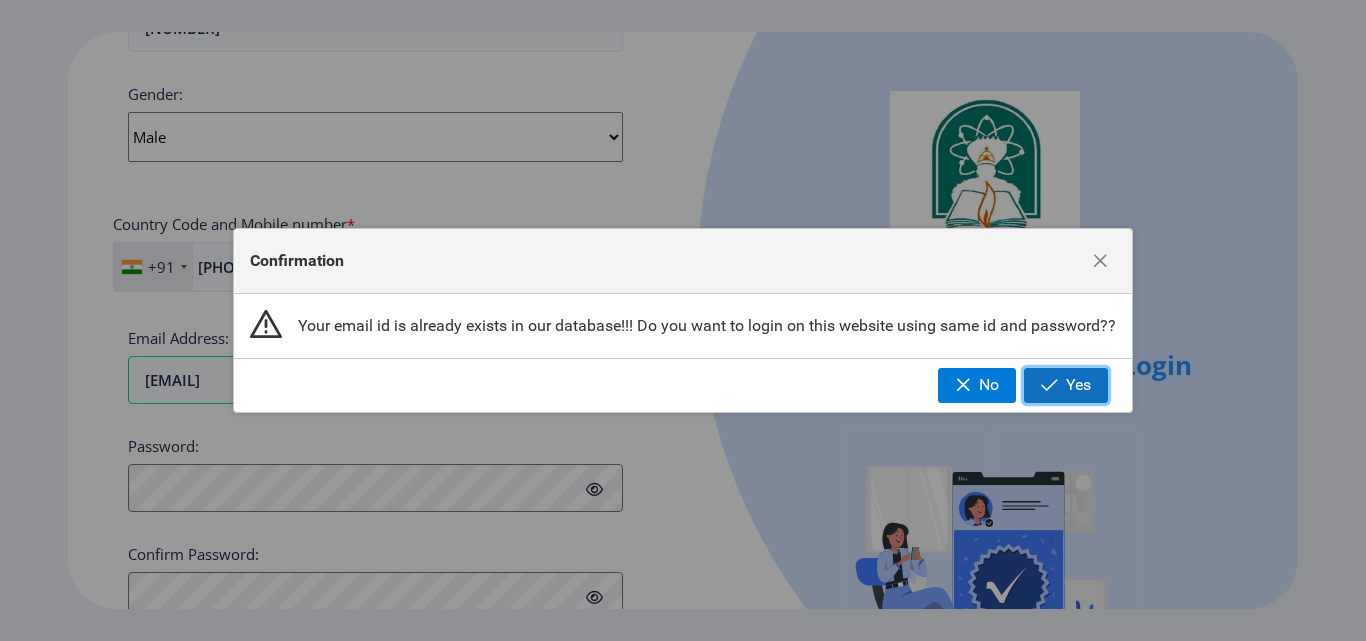 click on "Yes" 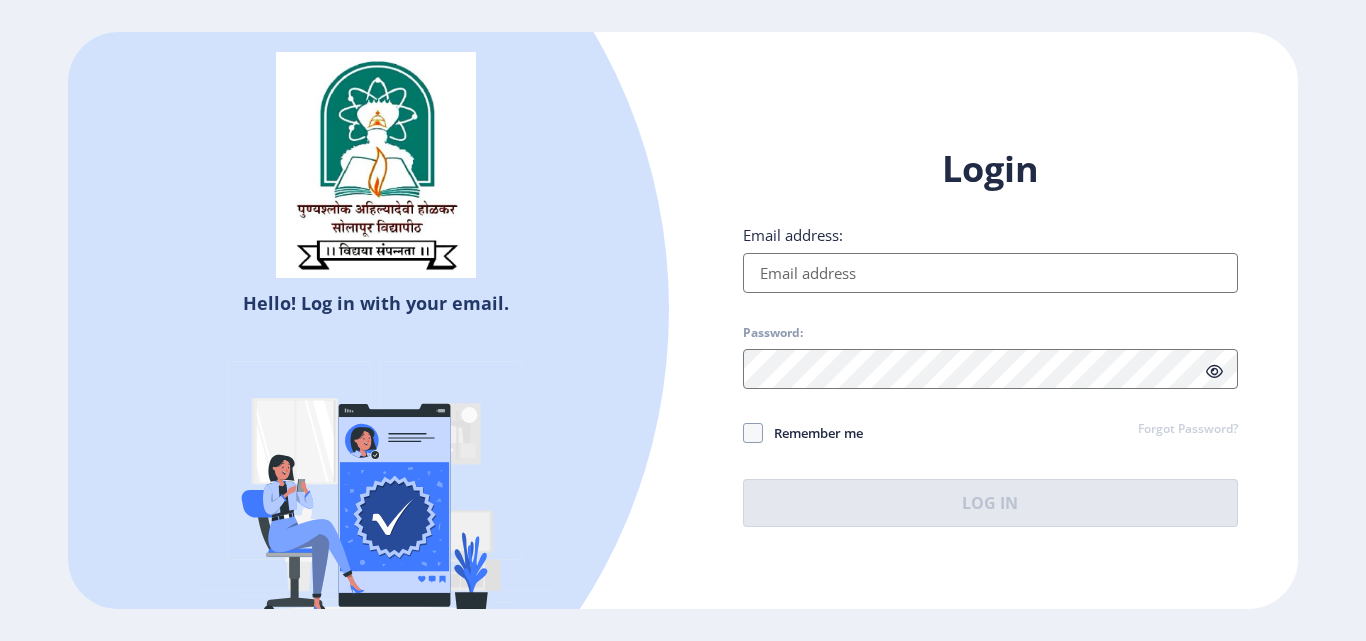 click on "Email address:" at bounding box center [990, 273] 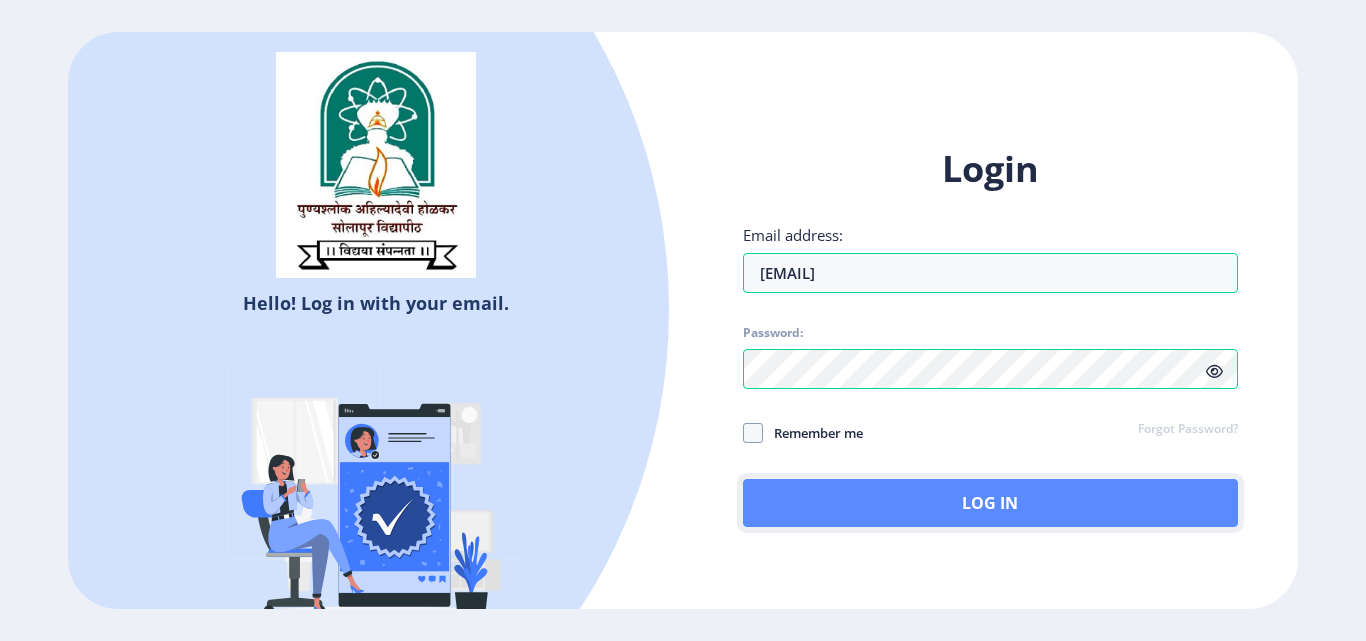 click on "Log In" 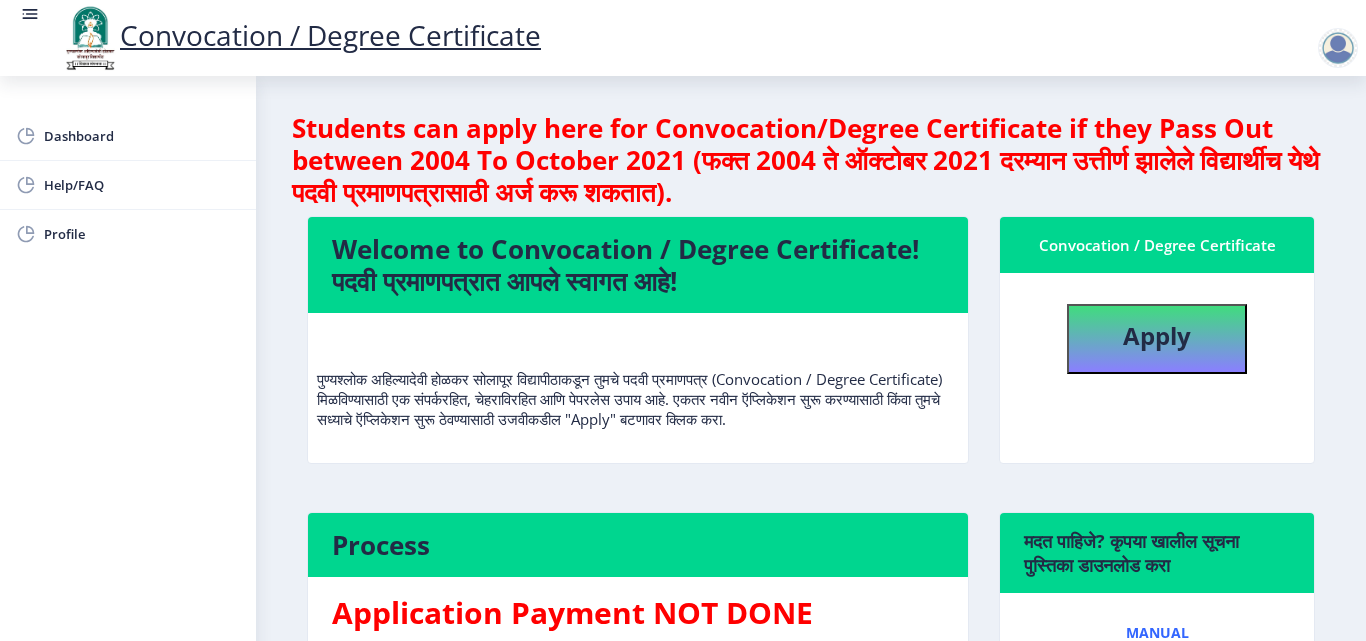 click 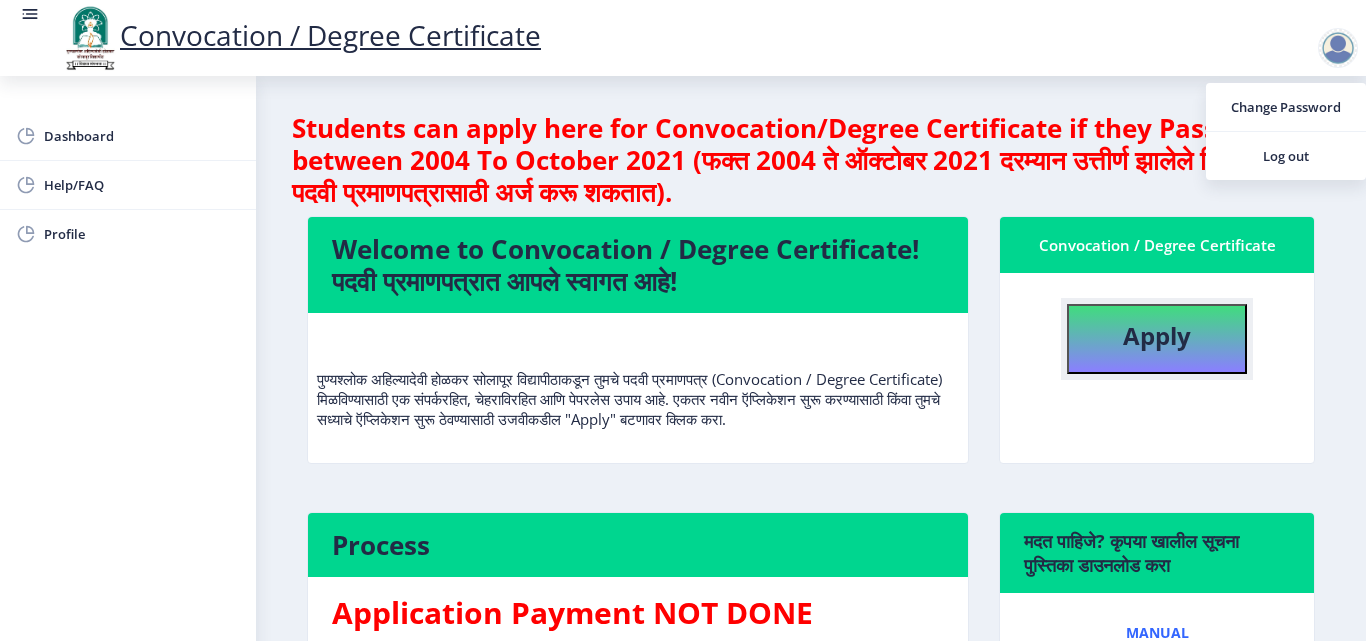 click on "Apply" 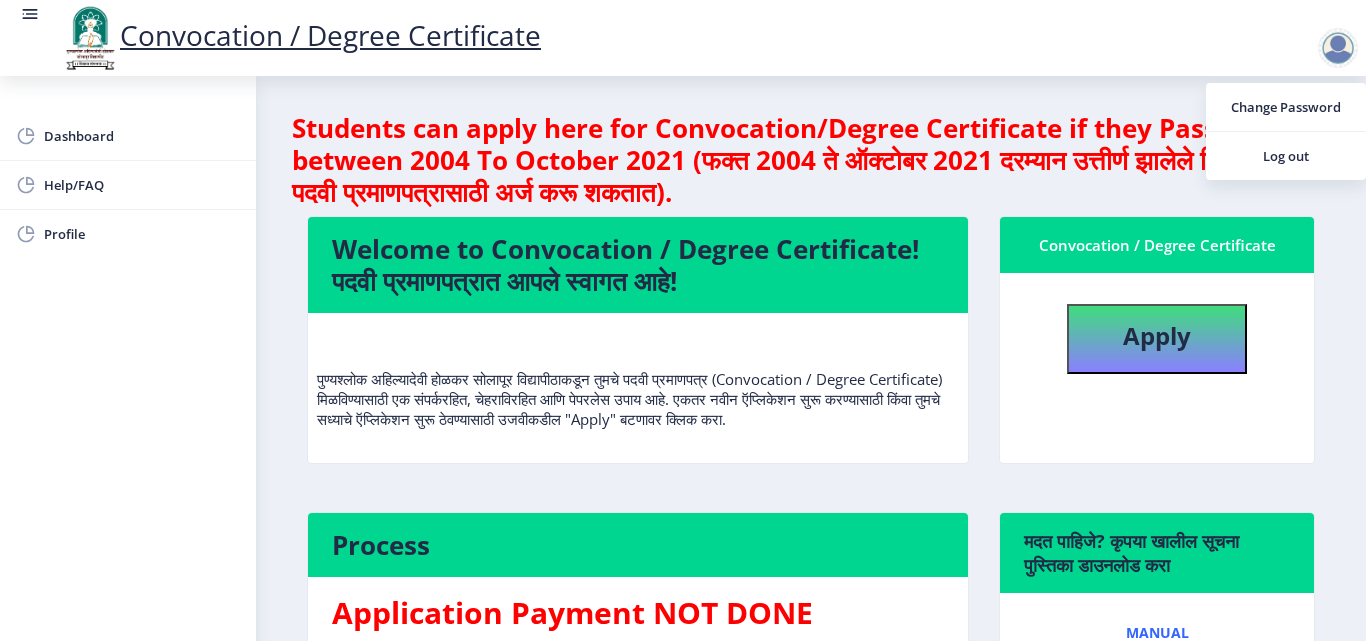 select 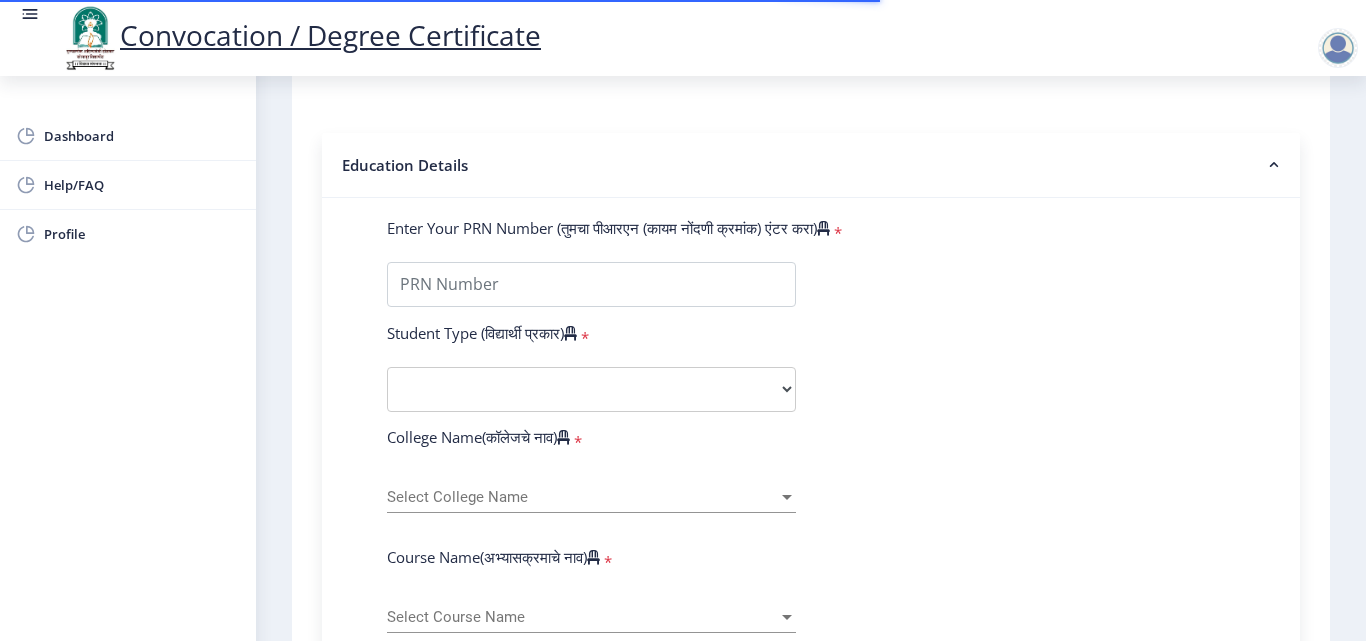 scroll, scrollTop: 400, scrollLeft: 0, axis: vertical 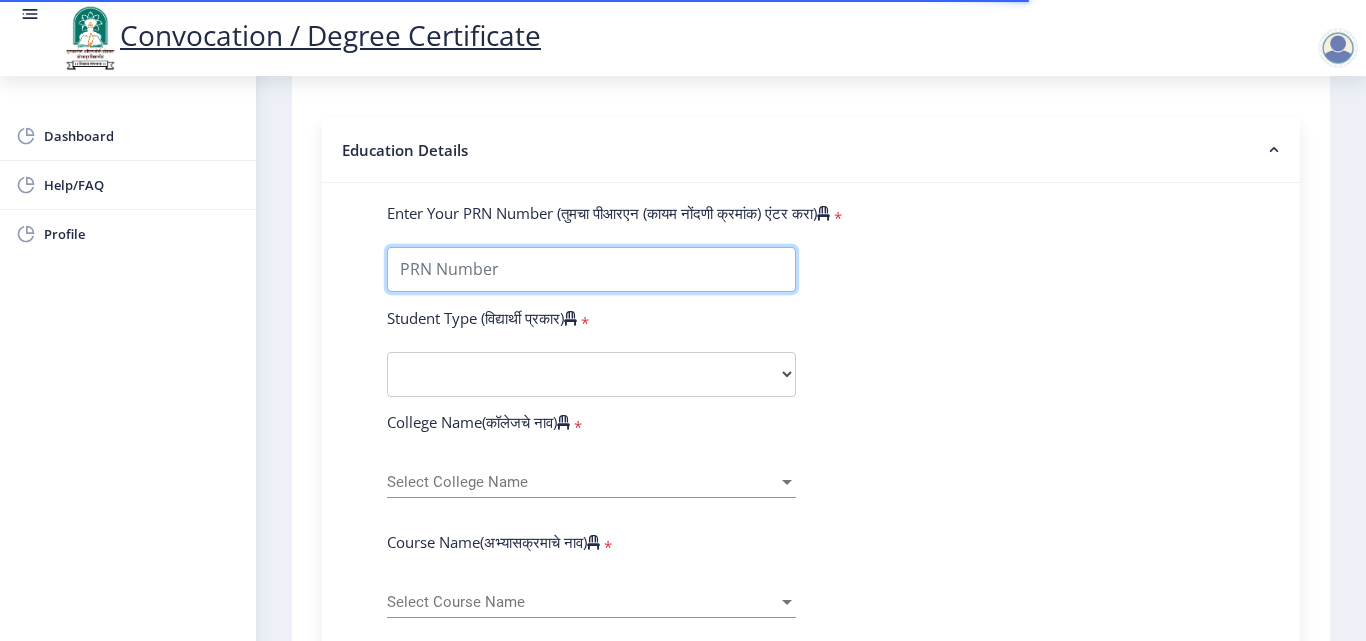 drag, startPoint x: 650, startPoint y: 297, endPoint x: 665, endPoint y: 296, distance: 15.033297 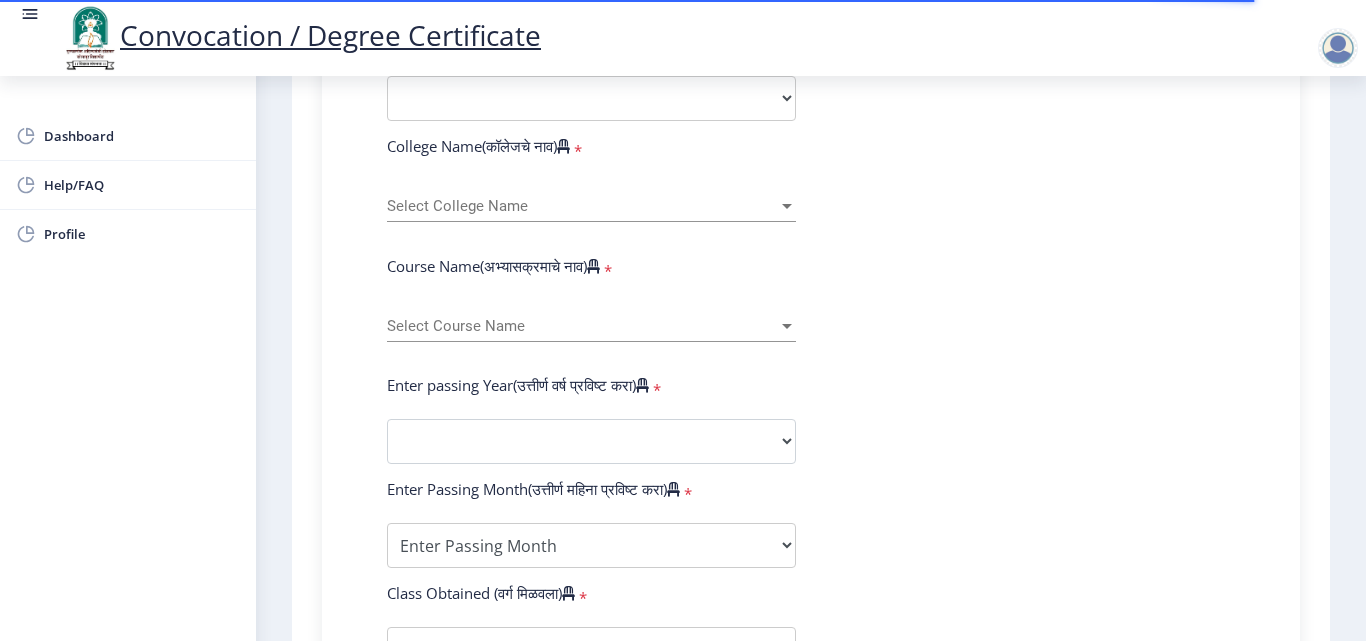 scroll, scrollTop: 510, scrollLeft: 0, axis: vertical 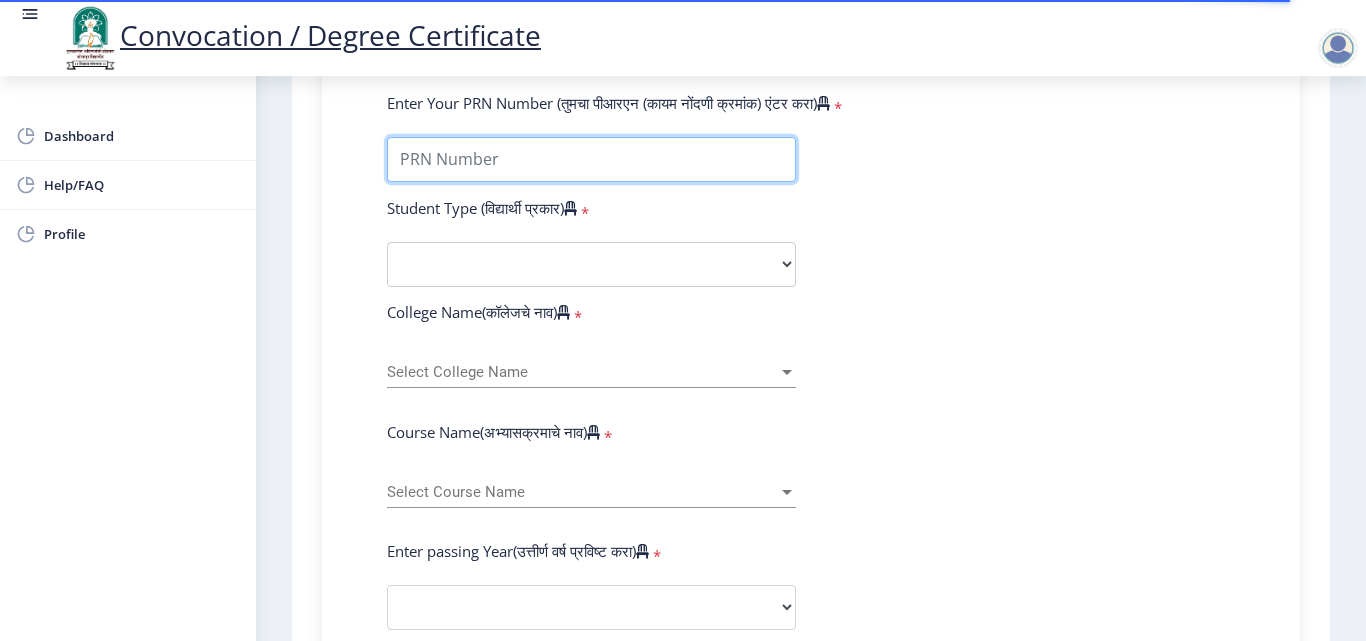 click on "Enter Your PRN Number (तुमचा पीआरएन (कायम नोंदणी क्रमांक) एंटर करा)" at bounding box center [591, 159] 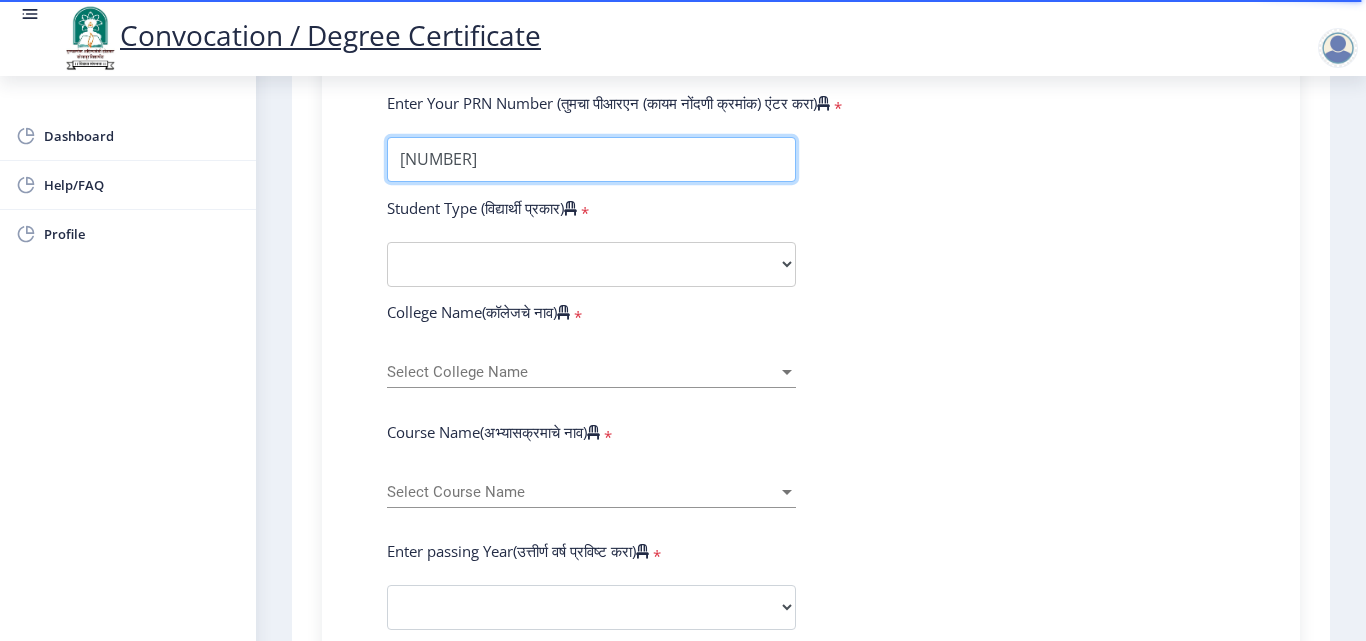 type on "[NUMBER]" 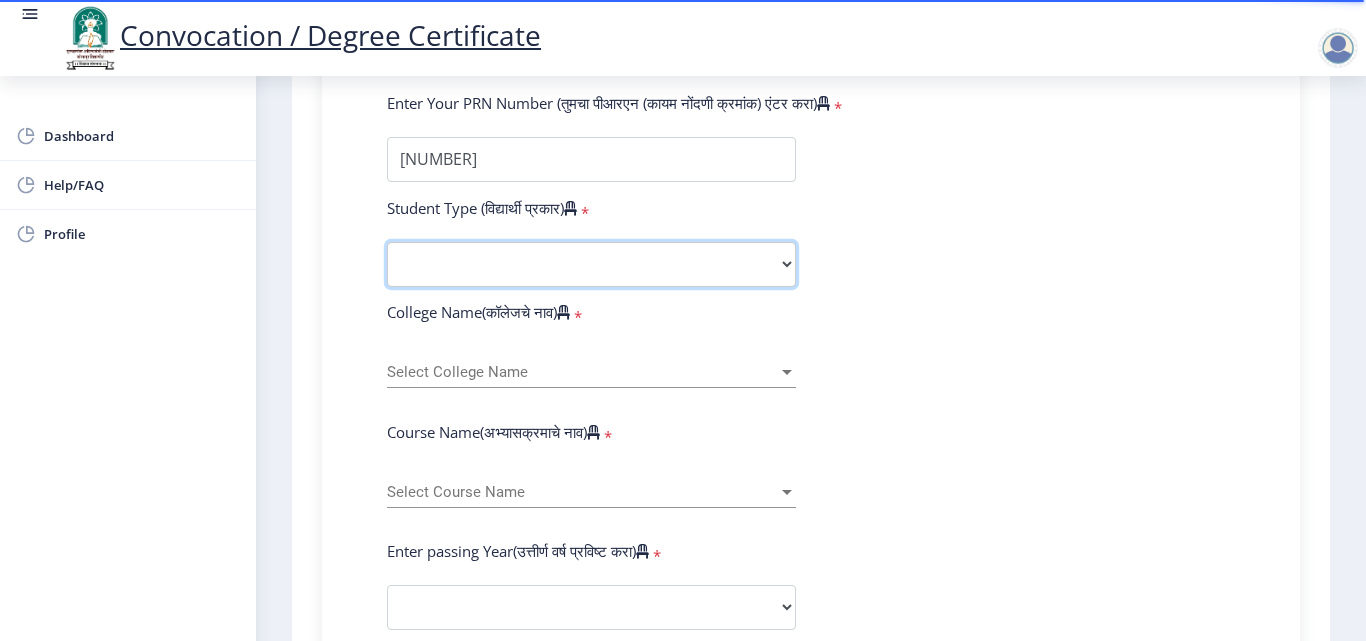 click on "Select Student Type Regular External" at bounding box center (591, 264) 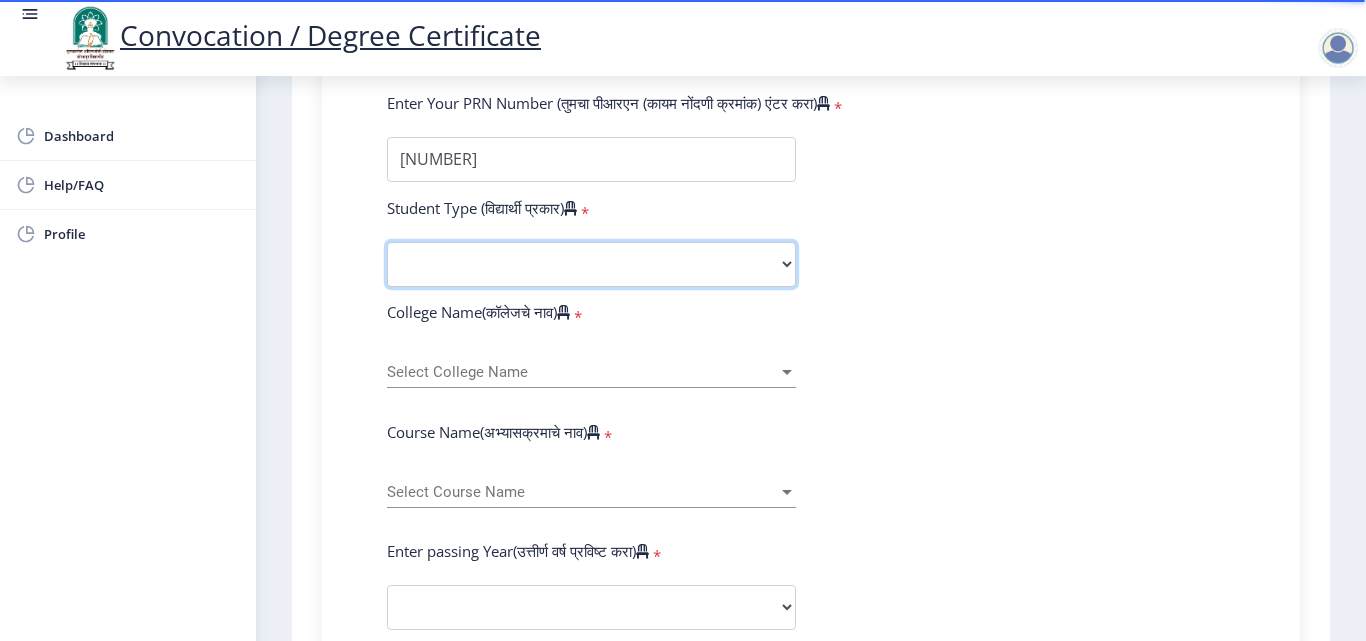 select on "Regular" 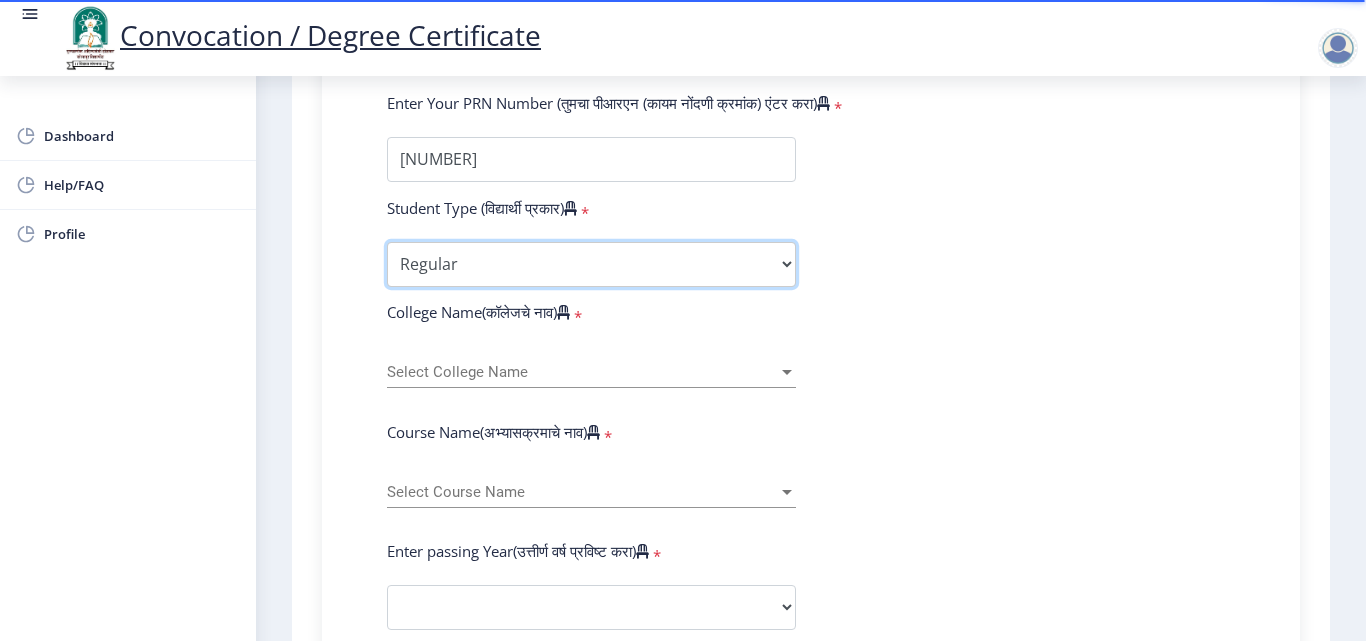 click on "Select Student Type Regular External" at bounding box center [591, 264] 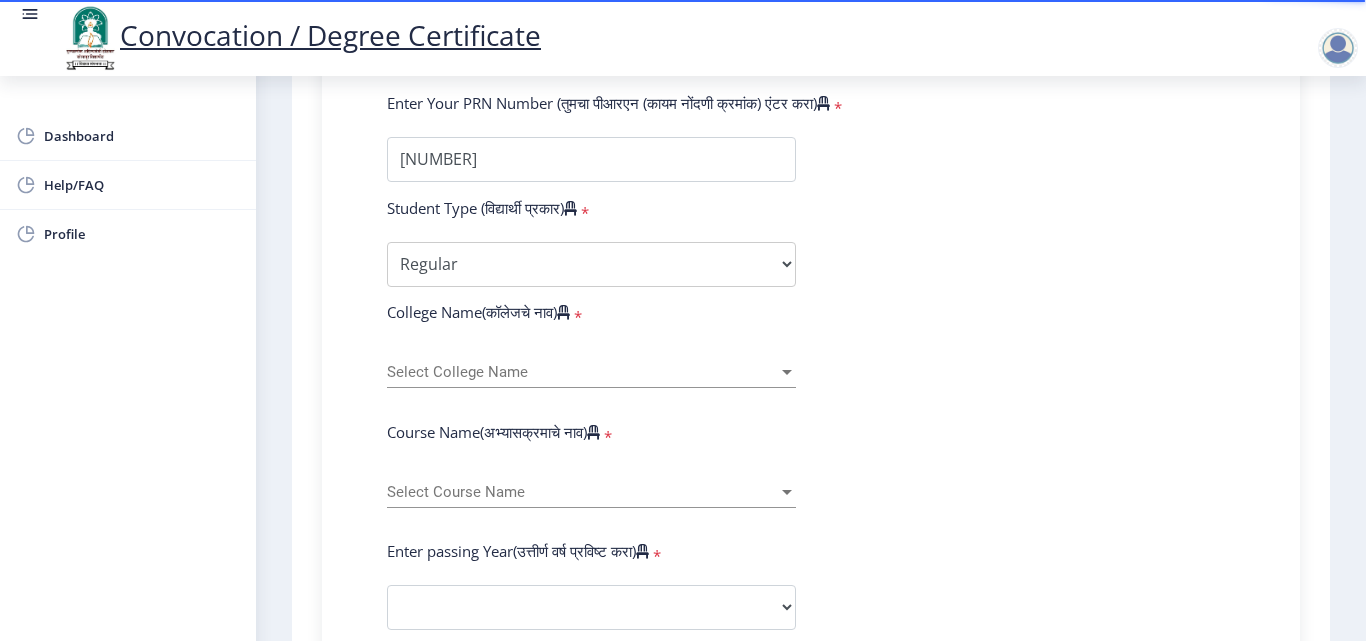 click on "Select College Name" at bounding box center (582, 372) 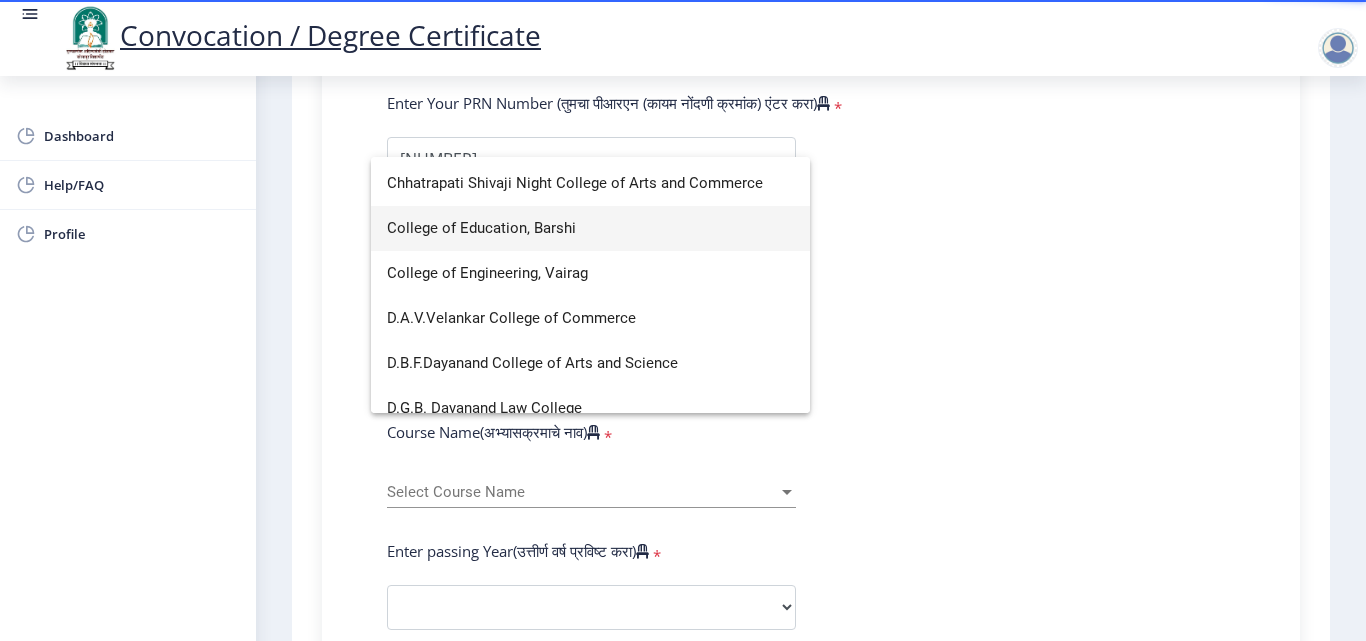 scroll, scrollTop: 900, scrollLeft: 0, axis: vertical 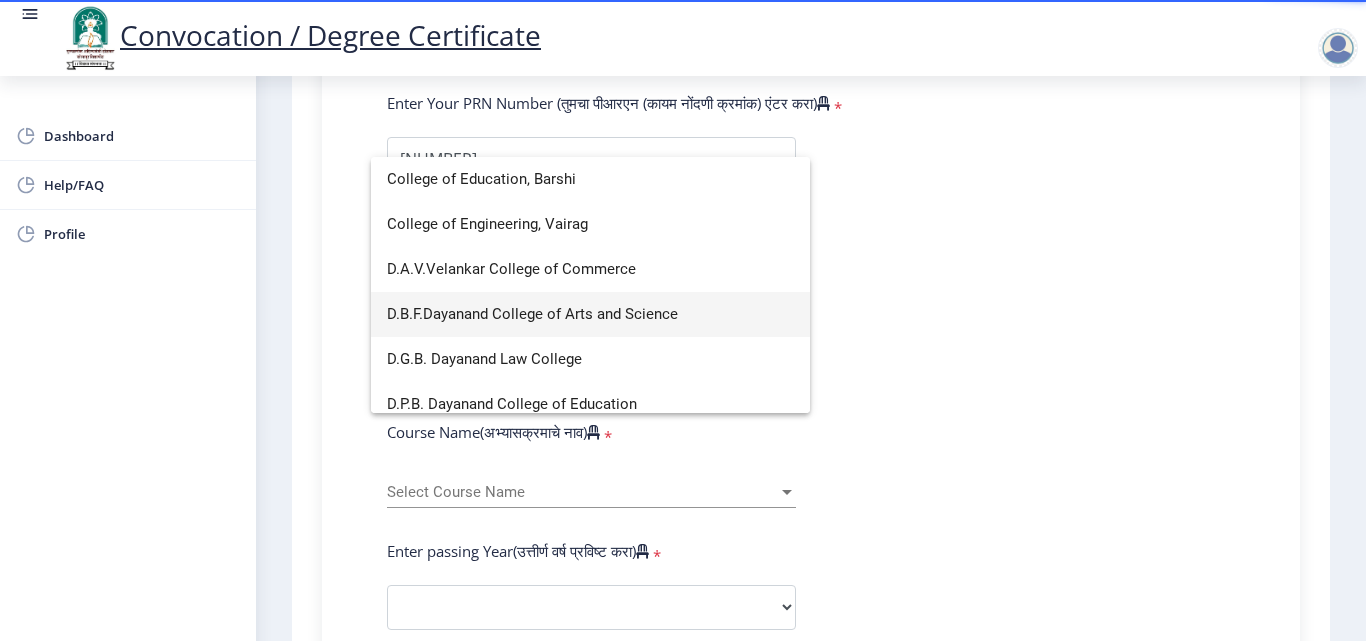 click on "D.B.F.Dayanand College of Arts and Science" at bounding box center [590, 314] 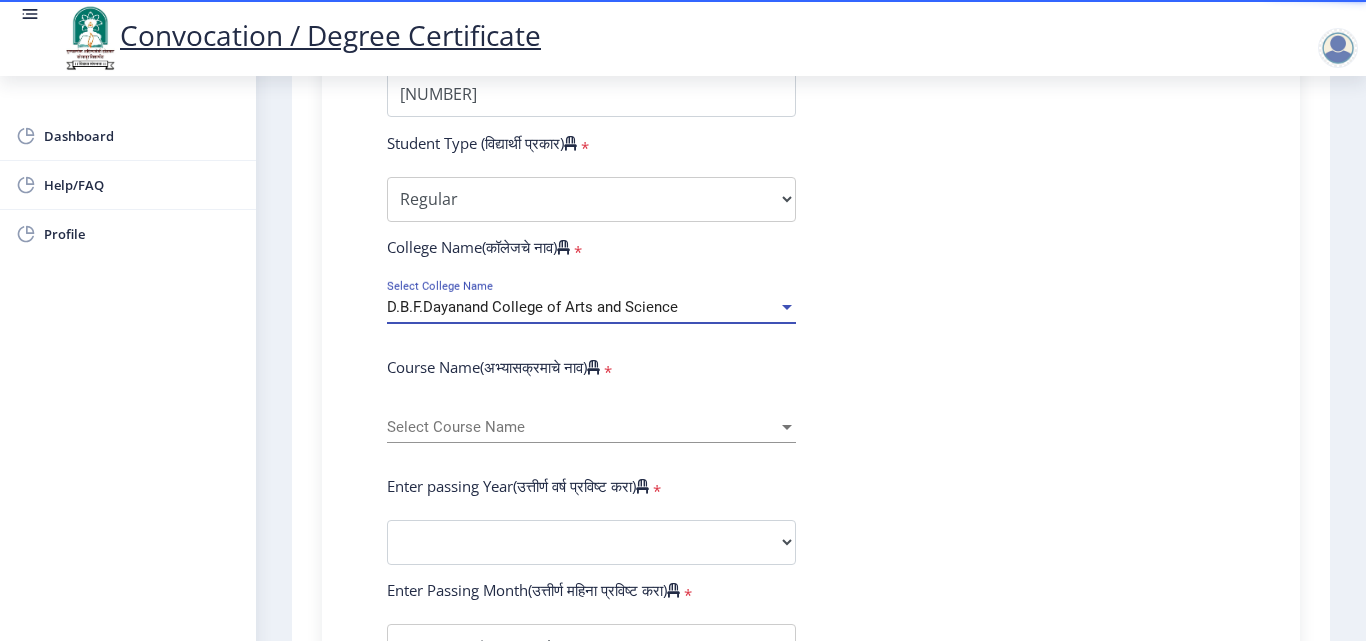 scroll, scrollTop: 610, scrollLeft: 0, axis: vertical 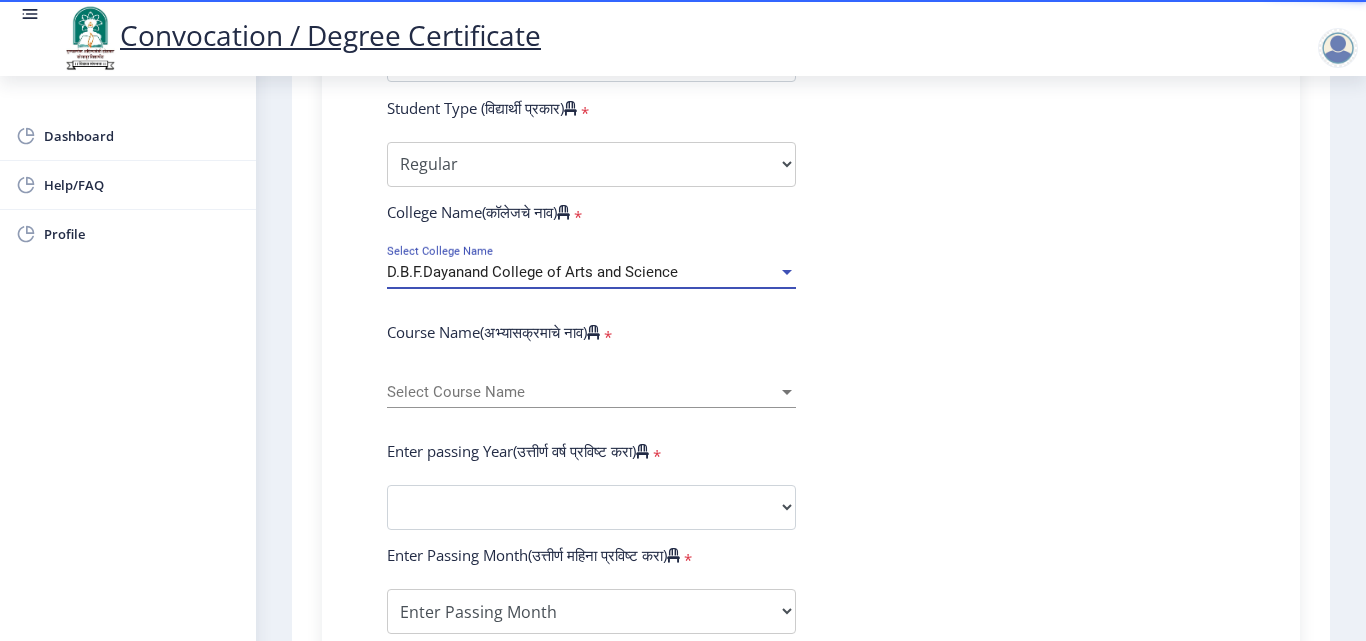 click on "Select Course Name" at bounding box center (582, 392) 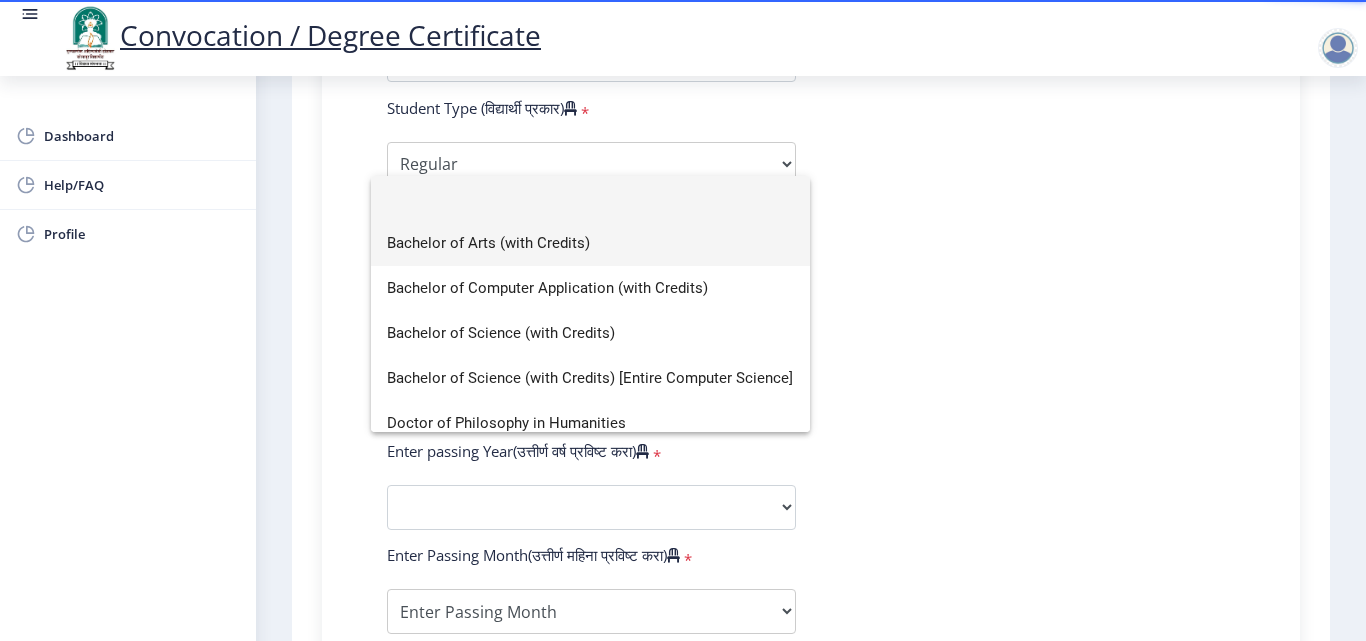 click on "Bachelor of Arts (with Credits)" at bounding box center (590, 243) 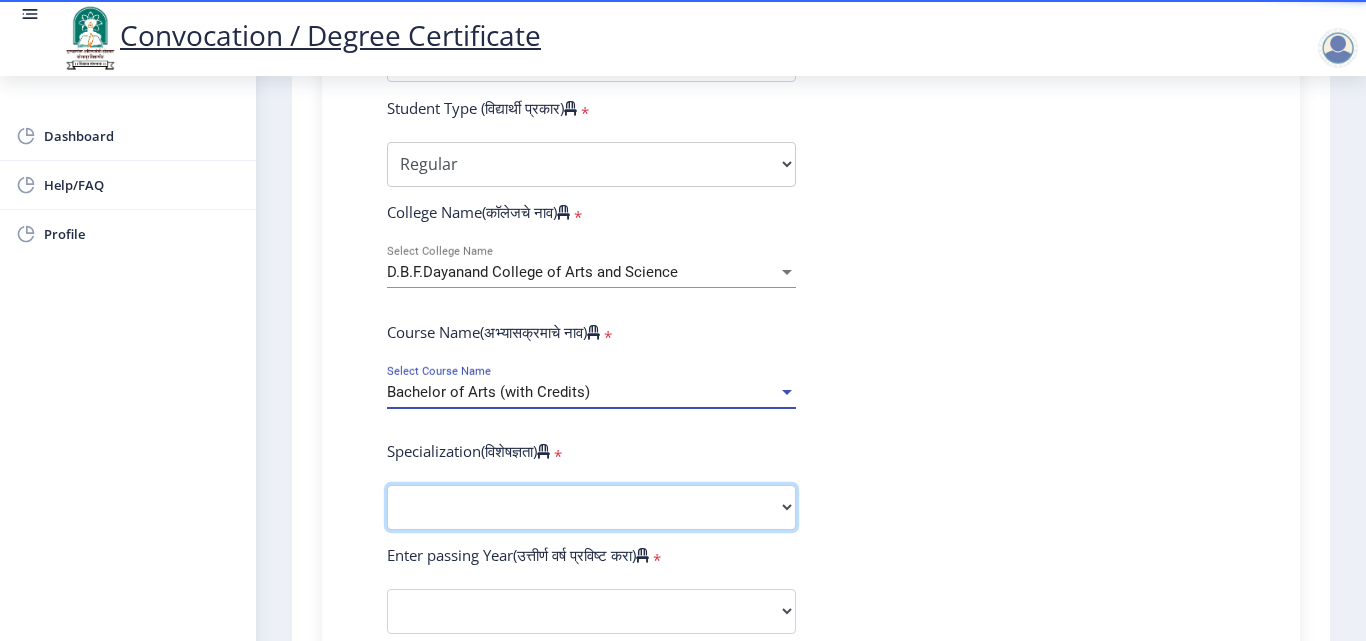 click on "Specialization English Geography Hindi Marathi Music Sanskrit Urdu Ancient Indian History Culture & Archaeology Economics History Physical Education Political Science Psychology Sociology Kannada Philosophy Other" at bounding box center [591, 507] 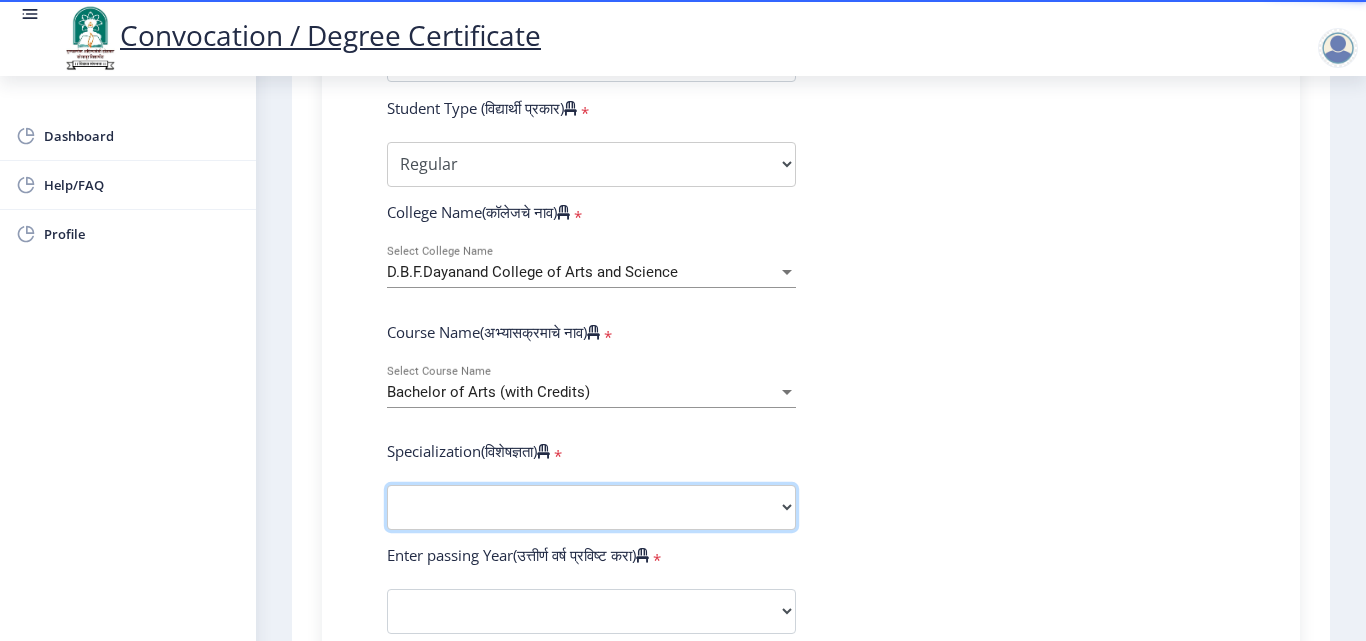 select on "History" 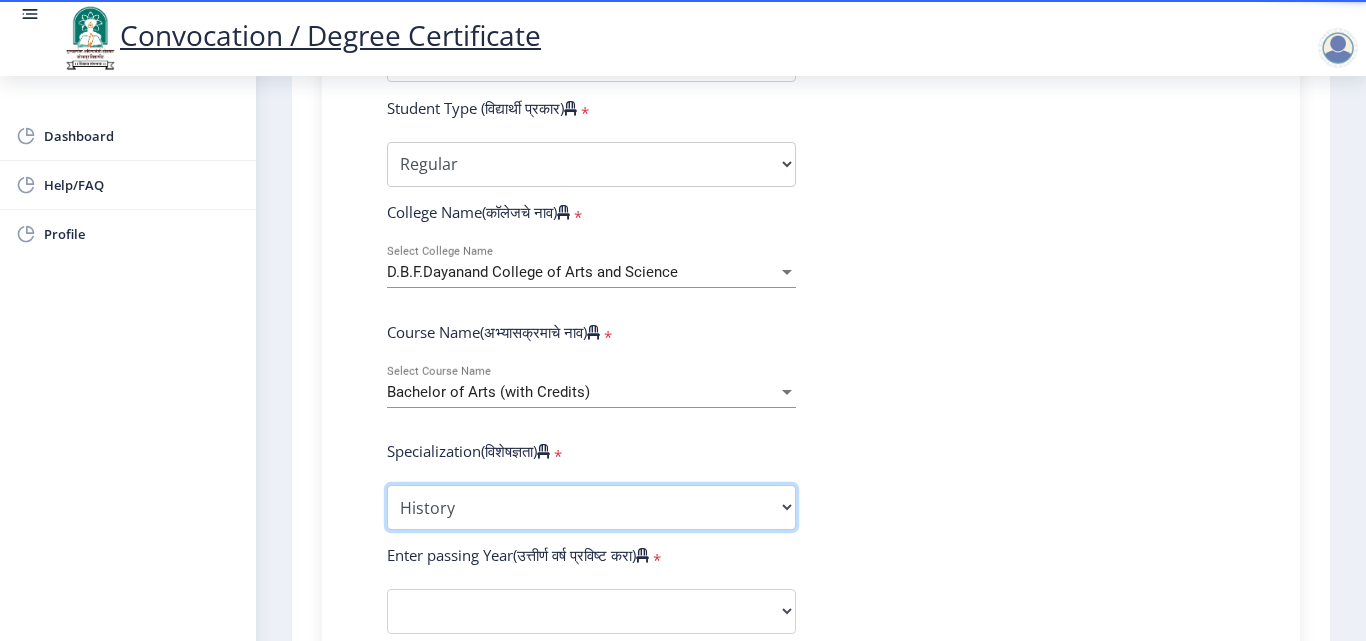 click on "Specialization English Geography Hindi Marathi Music Sanskrit Urdu Ancient Indian History Culture & Archaeology Economics History Physical Education Political Science Psychology Sociology Kannada Philosophy Other" at bounding box center (591, 507) 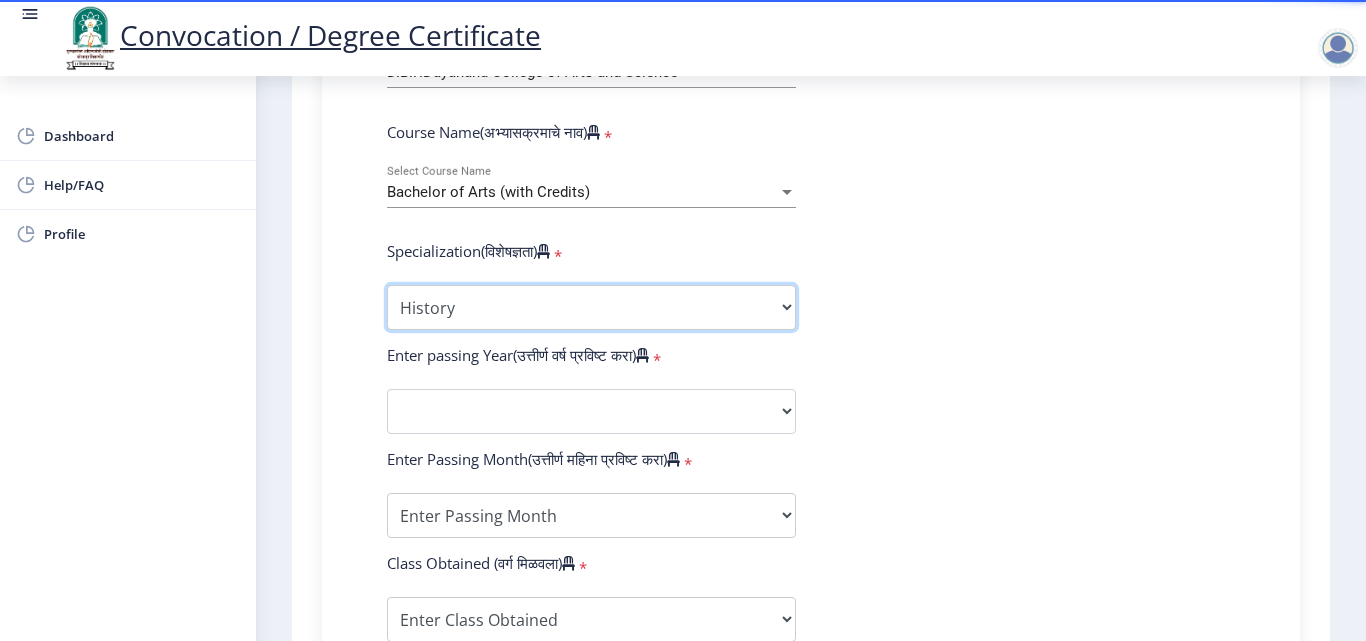 scroll, scrollTop: 910, scrollLeft: 0, axis: vertical 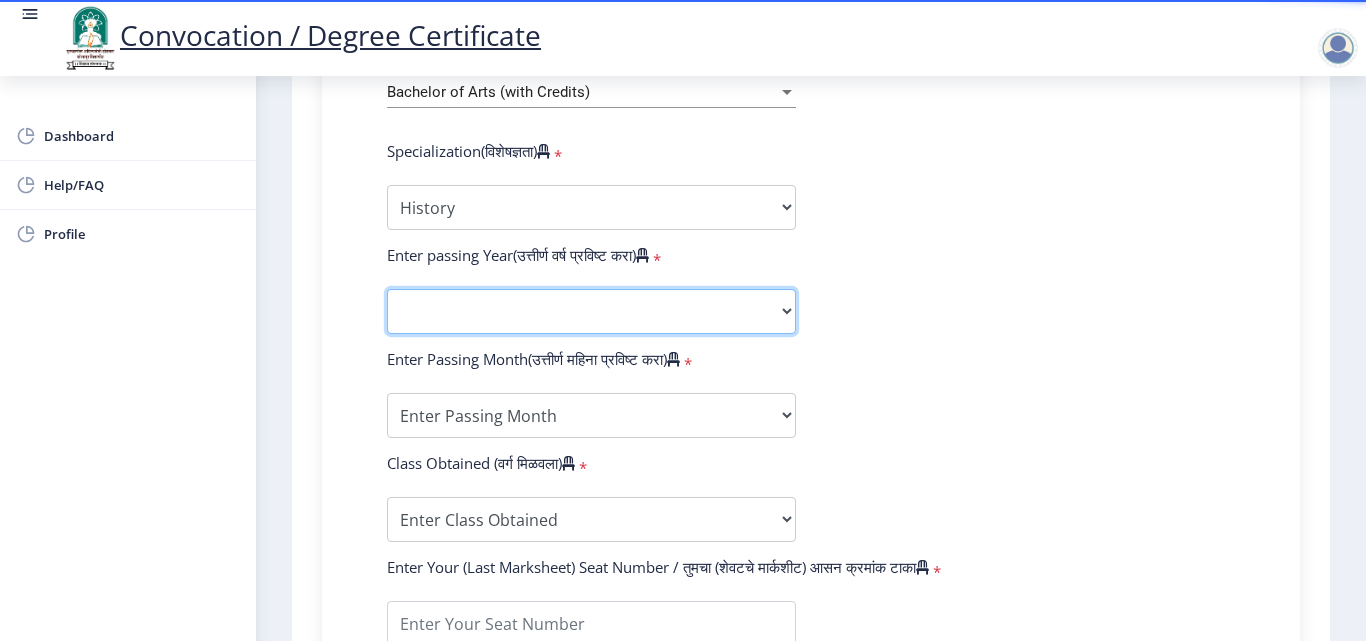 click on "2025   2024   2023   2022   2021   2020   2019   2018   2017   2016   2015   2014   2013   2012   2011   2010   2009   2008   2007   2006   2005   2004   2003   2002   2001   2000   1999   1998   1997   1996   1995   1994   1993   1992   1991   1990   1989   1988   1987   1986   1985   1984   1983   1982   1981   1980   1979   1978   1977   1976" 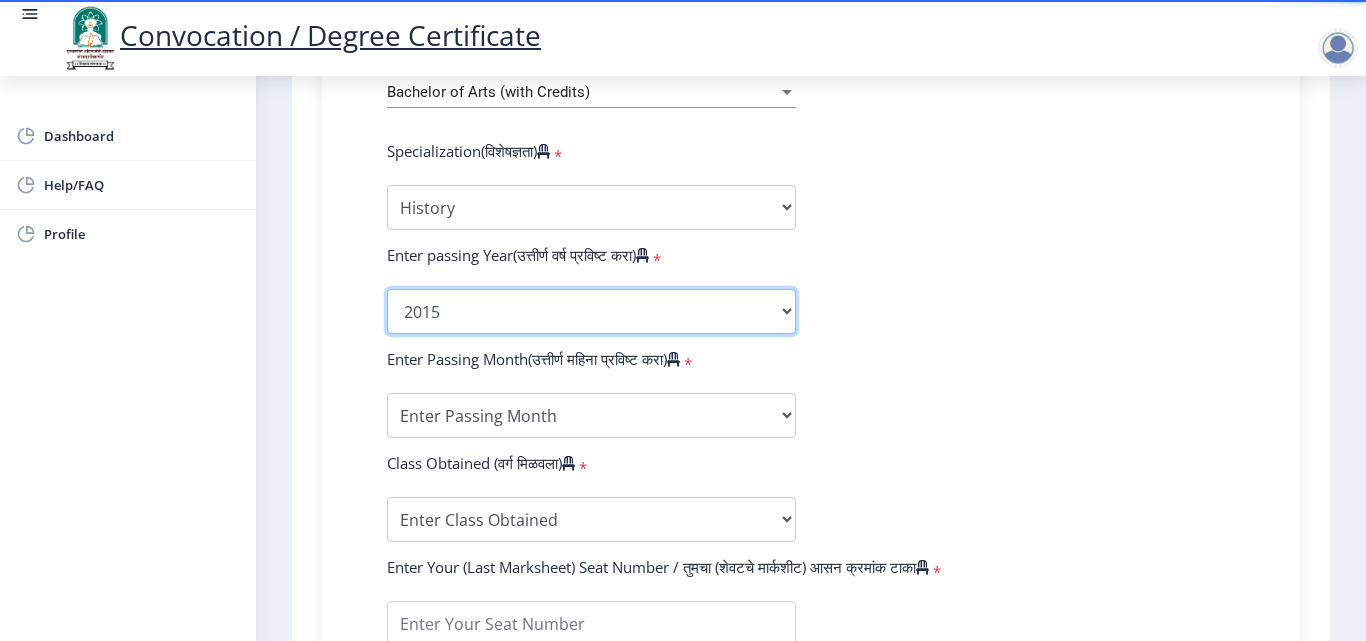 click on "2025   2024   2023   2022   2021   2020   2019   2018   2017   2016   2015   2014   2013   2012   2011   2010   2009   2008   2007   2006   2005   2004   2003   2002   2001   2000   1999   1998   1997   1996   1995   1994   1993   1992   1991   1990   1989   1988   1987   1986   1985   1984   1983   1982   1981   1980   1979   1978   1977   1976" 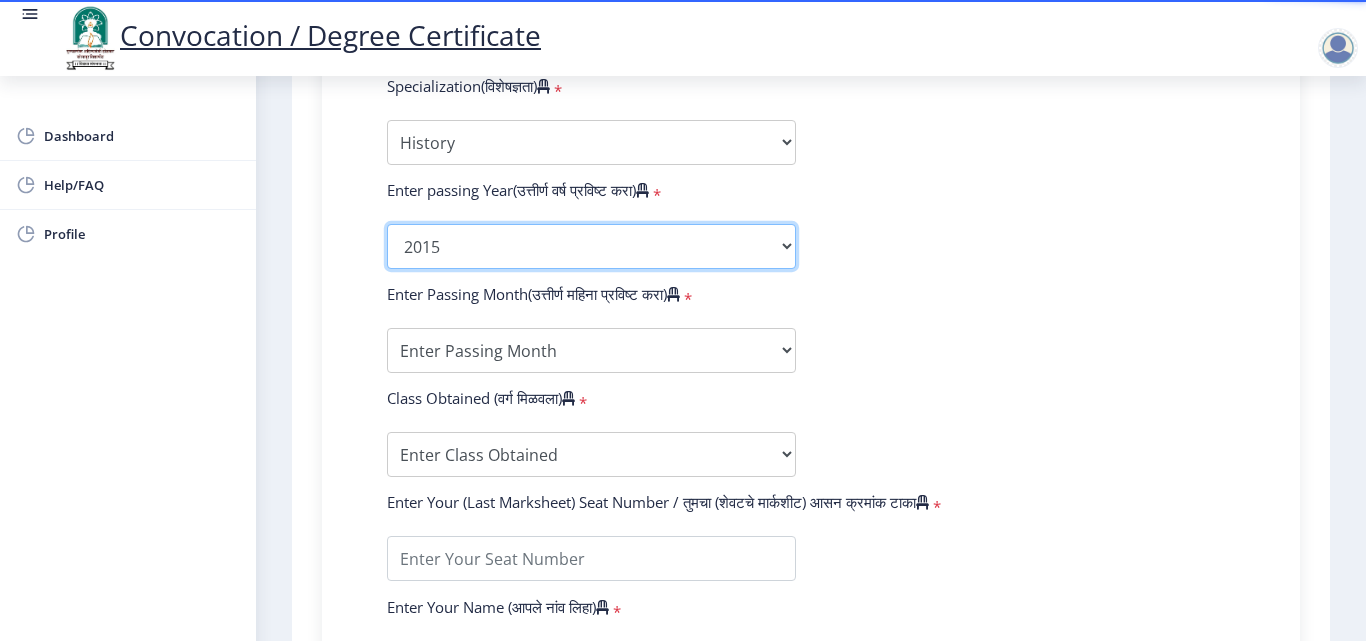 scroll, scrollTop: 1010, scrollLeft: 0, axis: vertical 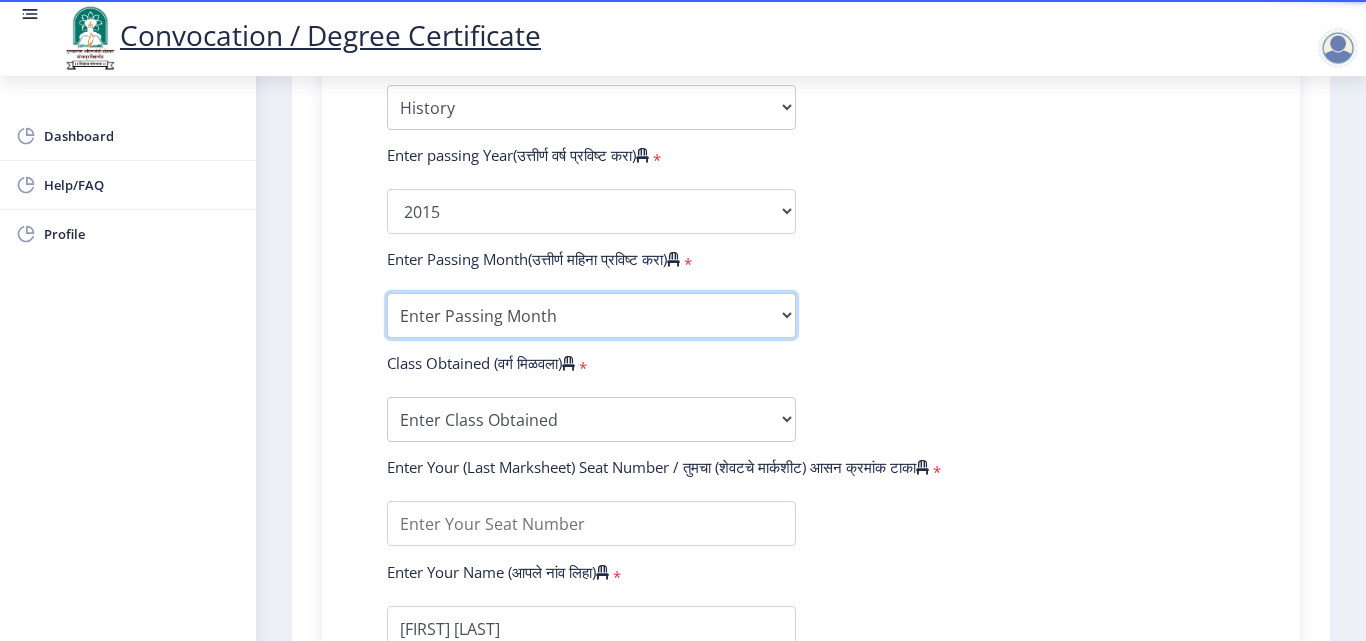 click on "Enter Passing Month March April May October November December" at bounding box center (591, 315) 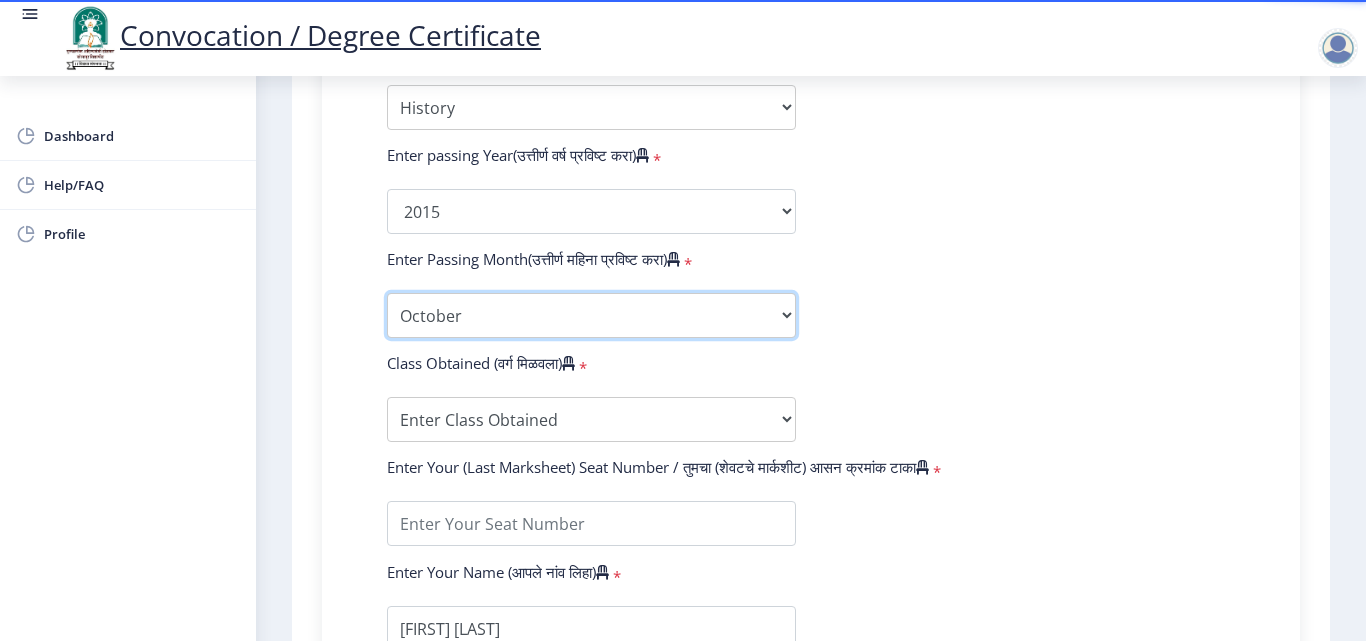 click on "Enter Passing Month March April May October November December" at bounding box center (591, 315) 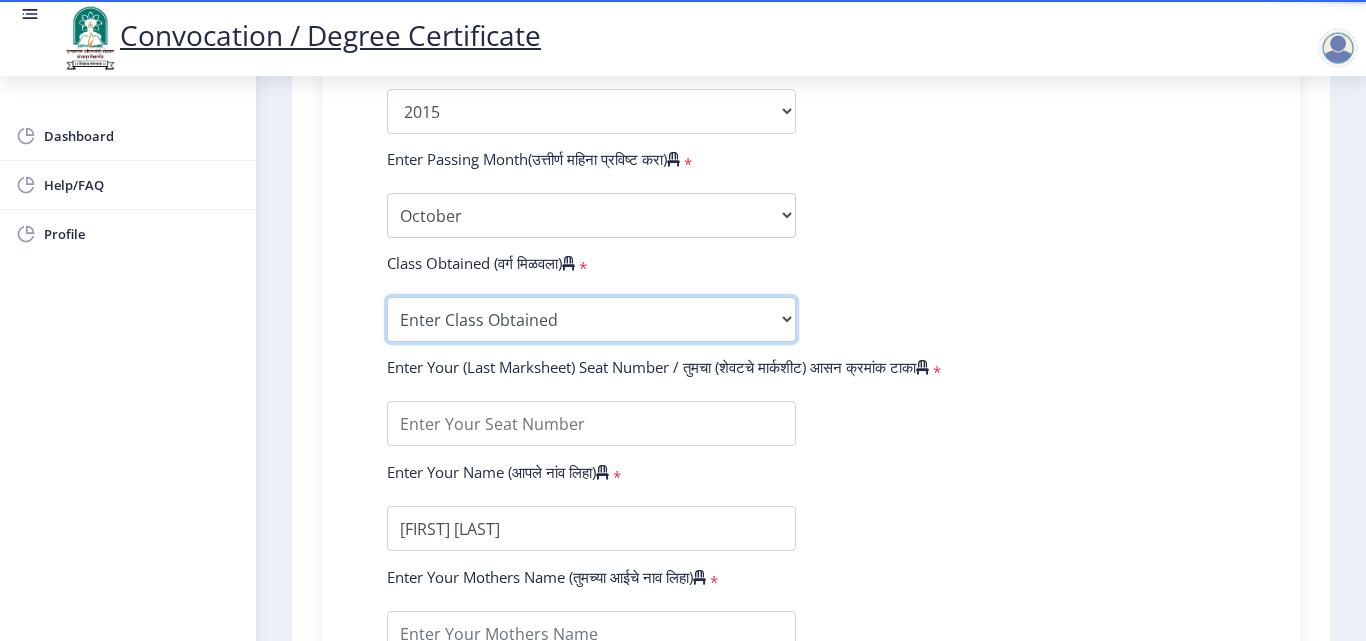 click on "Enter Class Obtained FIRST CLASS WITH DISTINCTION FIRST CLASS HIGHER SECOND CLASS SECOND CLASS PASS CLASS Grade O Grade A+ Grade A Grade B+ Grade B Grade C+ Grade C Grade D Grade E" at bounding box center [591, 319] 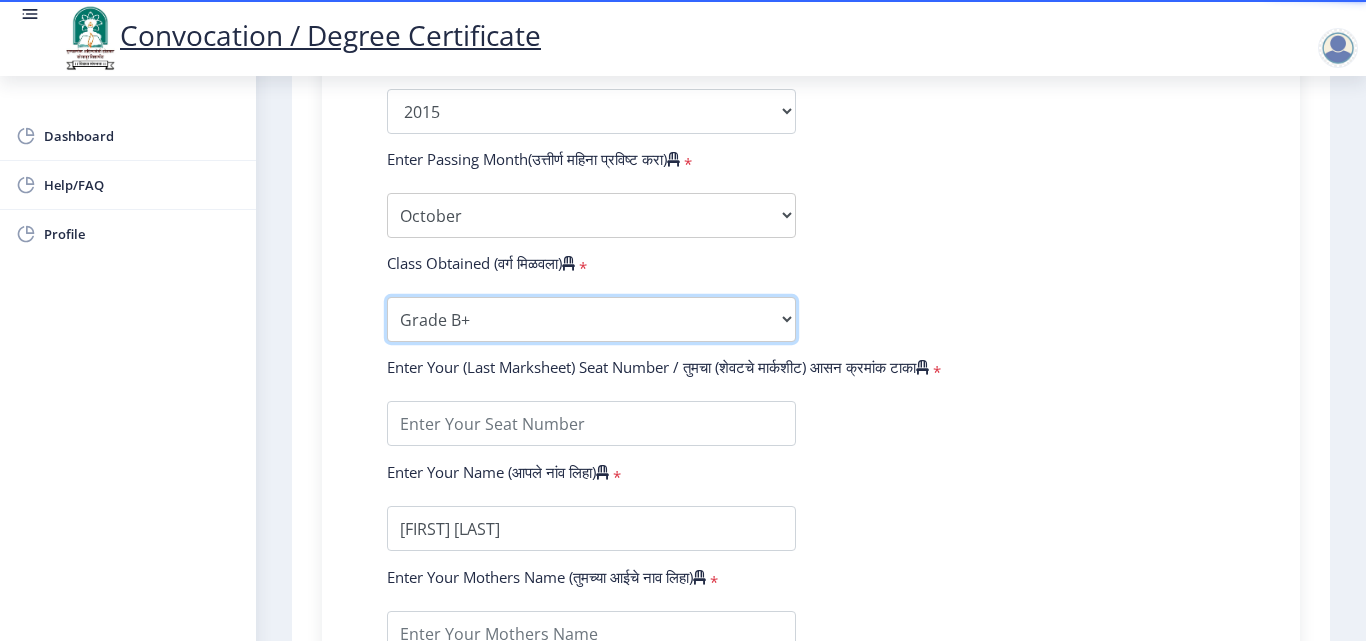 click on "Enter Class Obtained FIRST CLASS WITH DISTINCTION FIRST CLASS HIGHER SECOND CLASS SECOND CLASS PASS CLASS Grade O Grade A+ Grade A Grade B+ Grade B Grade C+ Grade C Grade D Grade E" at bounding box center [591, 319] 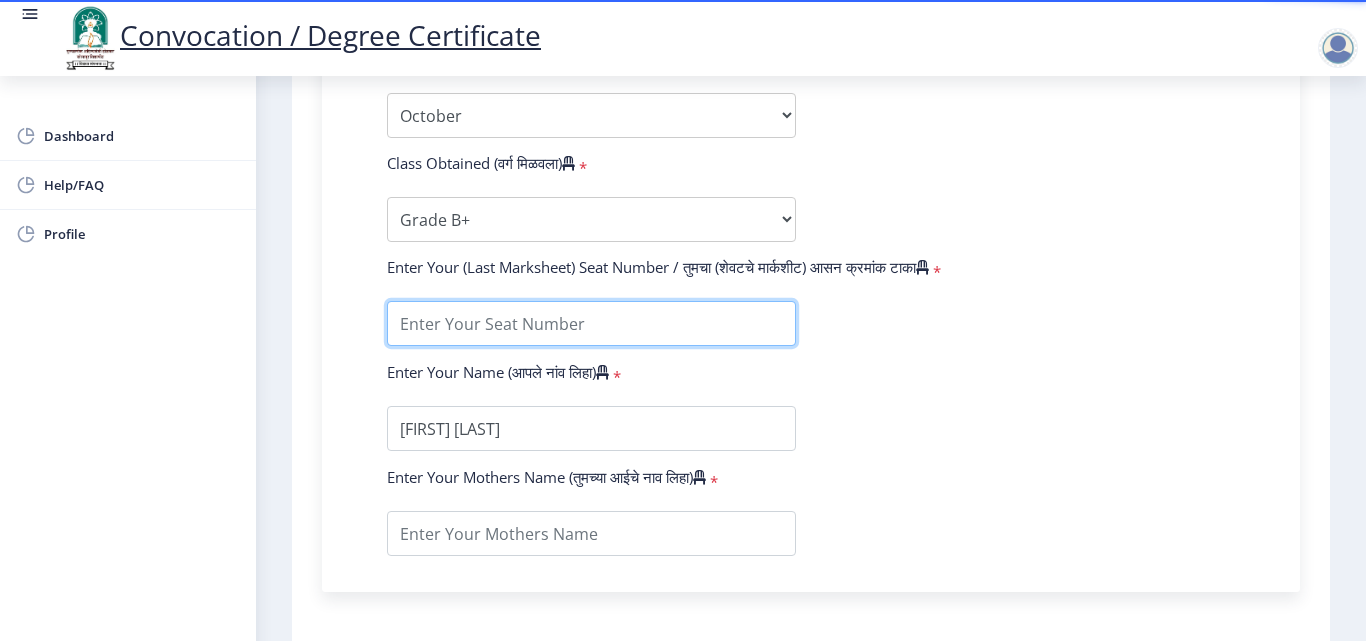 click at bounding box center [591, 323] 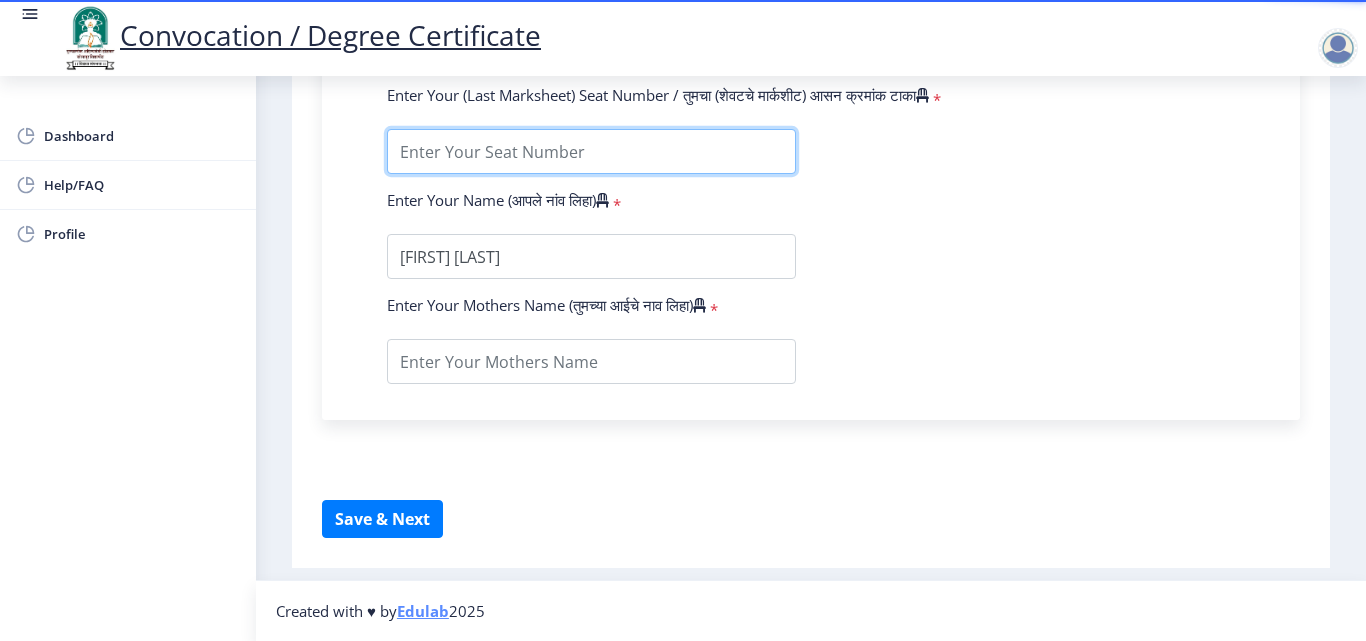 scroll, scrollTop: 1414, scrollLeft: 0, axis: vertical 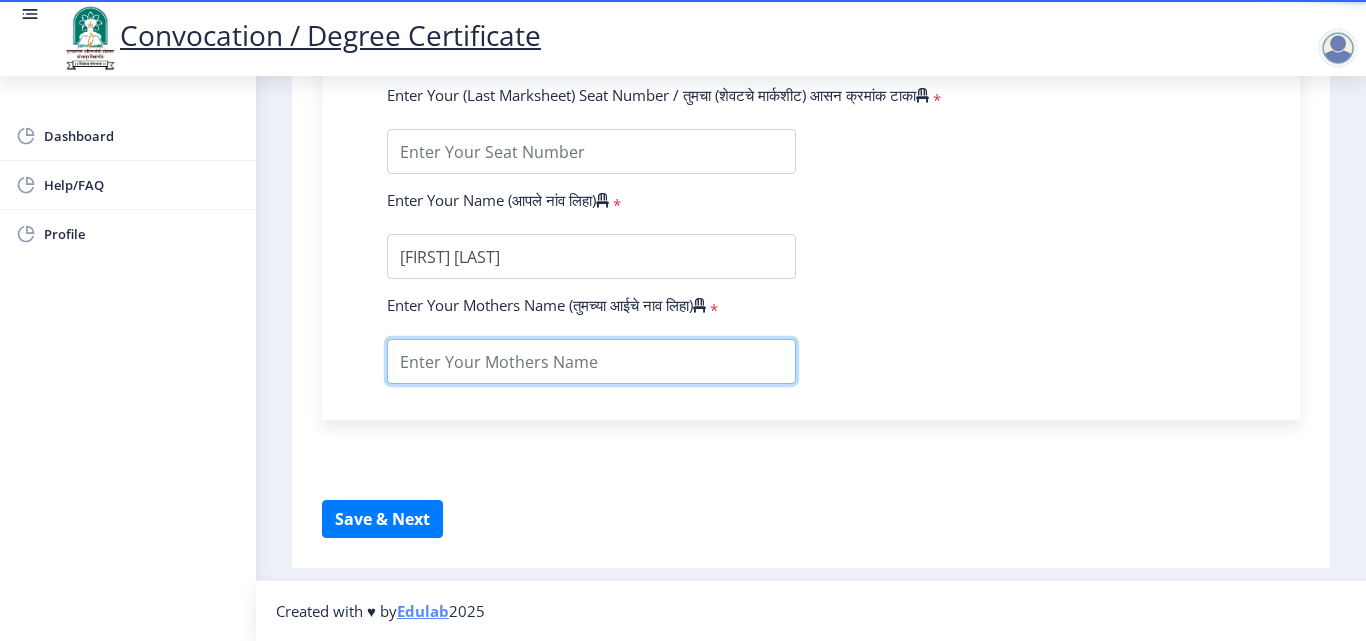 click on "Enter Your PRN Number (तुमचा पीआरएन (कायम नोंदणी क्रमांक) एंटर करा)  * Student Type (विद्यार्थी प्रकार)   * Select Student Type Regular External College Name(कॉलेजचे नाव)   * D.B.F.Dayanand College of Arts and Science Select College Name Course Name(अभ्यासक्रमाचे नाव)   * Bachelor of Arts (with Credits) Select Course Name  Specialization(विशेषज्ञता)   * Specialization English Geography Hindi Marathi Music Sanskrit Urdu Ancient Indian History Culture ＆ Archaeology Economics History Physical Education Political Science Psychology Sociology Kannada Philosophy Other Enter passing Year(उत्तीर्ण वर्ष प्रविष्ट करा)   *  2025   2024   2023   2022   2021   2020   2019   2018   2017   2016   2015   2014   2013   2012   2011   2010   2009   2008   2007   2006   2005   2004   2003   2002  *" 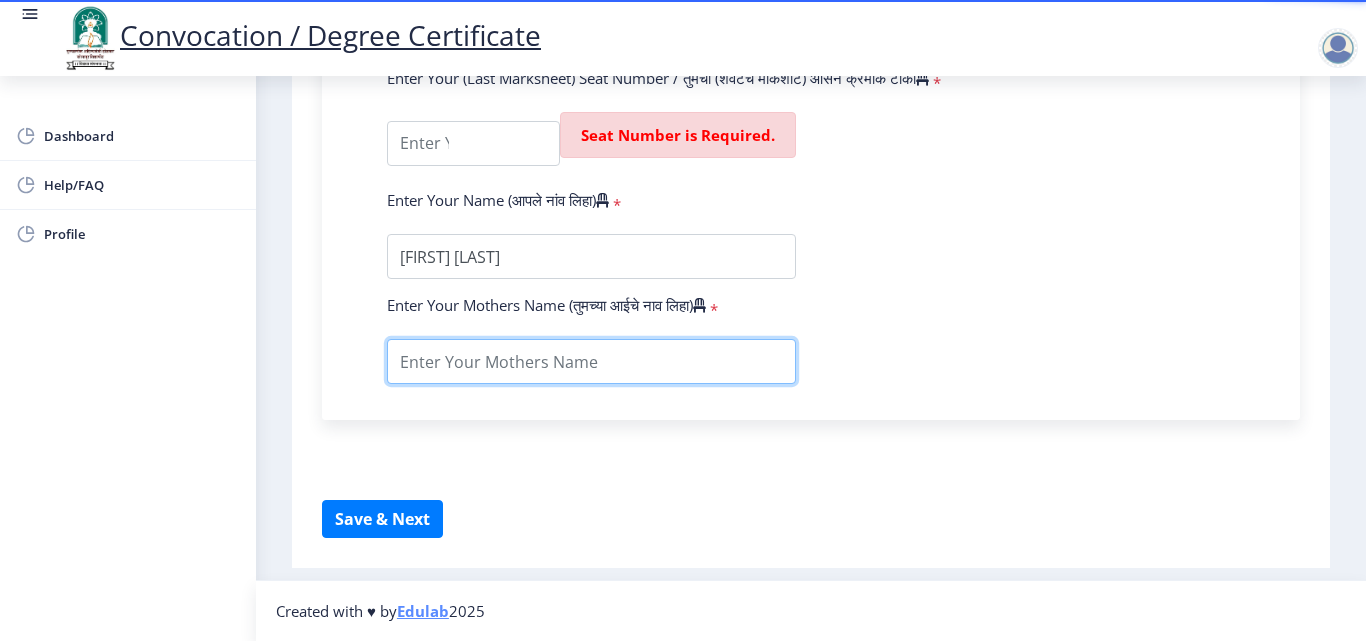 scroll, scrollTop: 1214, scrollLeft: 0, axis: vertical 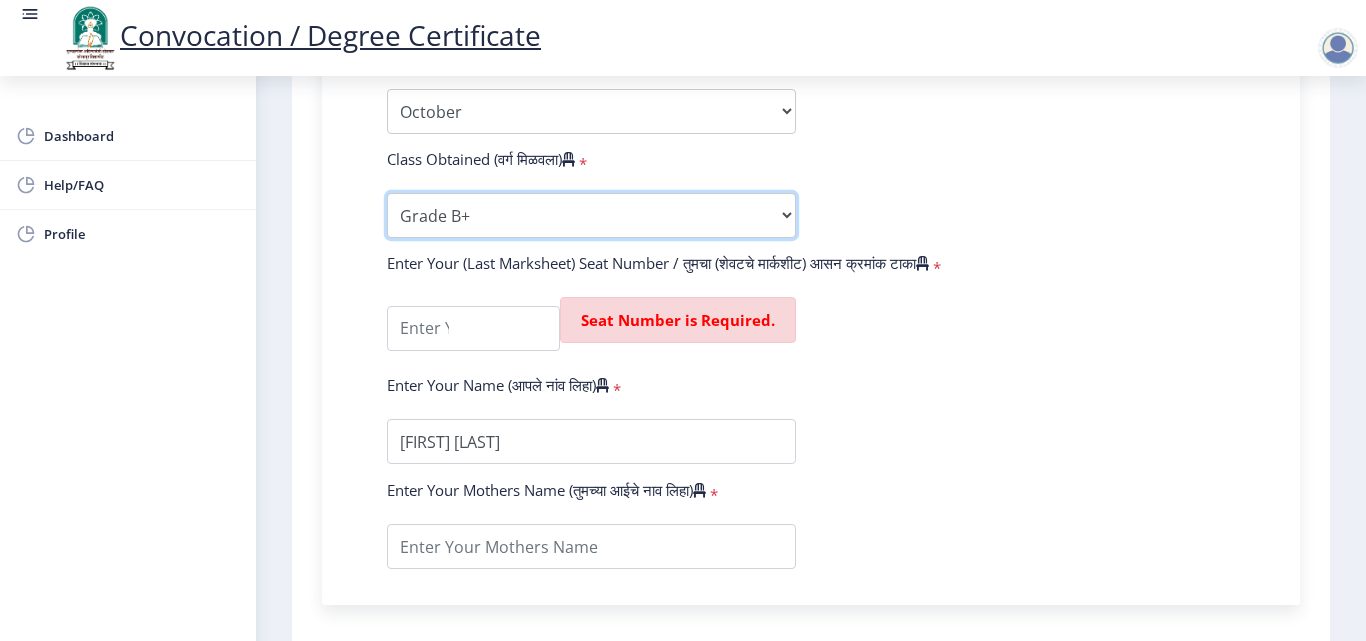 click on "Enter Class Obtained FIRST CLASS WITH DISTINCTION FIRST CLASS HIGHER SECOND CLASS SECOND CLASS PASS CLASS Grade O Grade A+ Grade A Grade B+ Grade B Grade C+ Grade C Grade D Grade E" at bounding box center (591, 215) 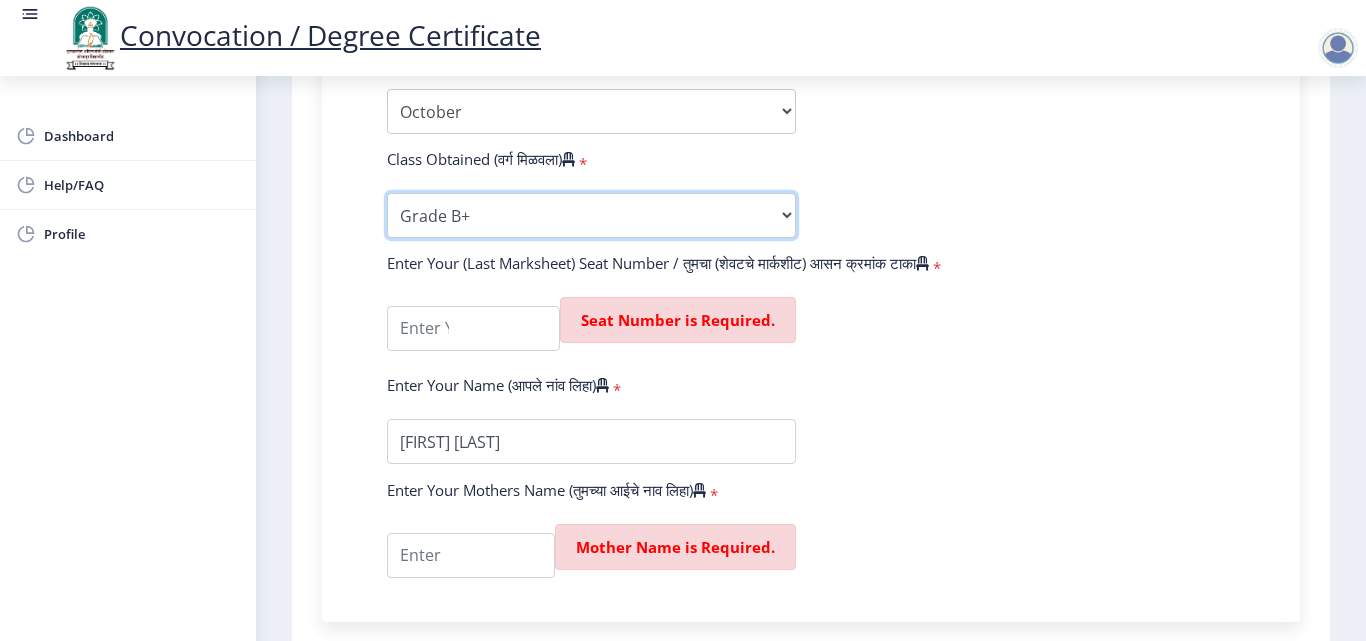 select on "SECOND CLASS" 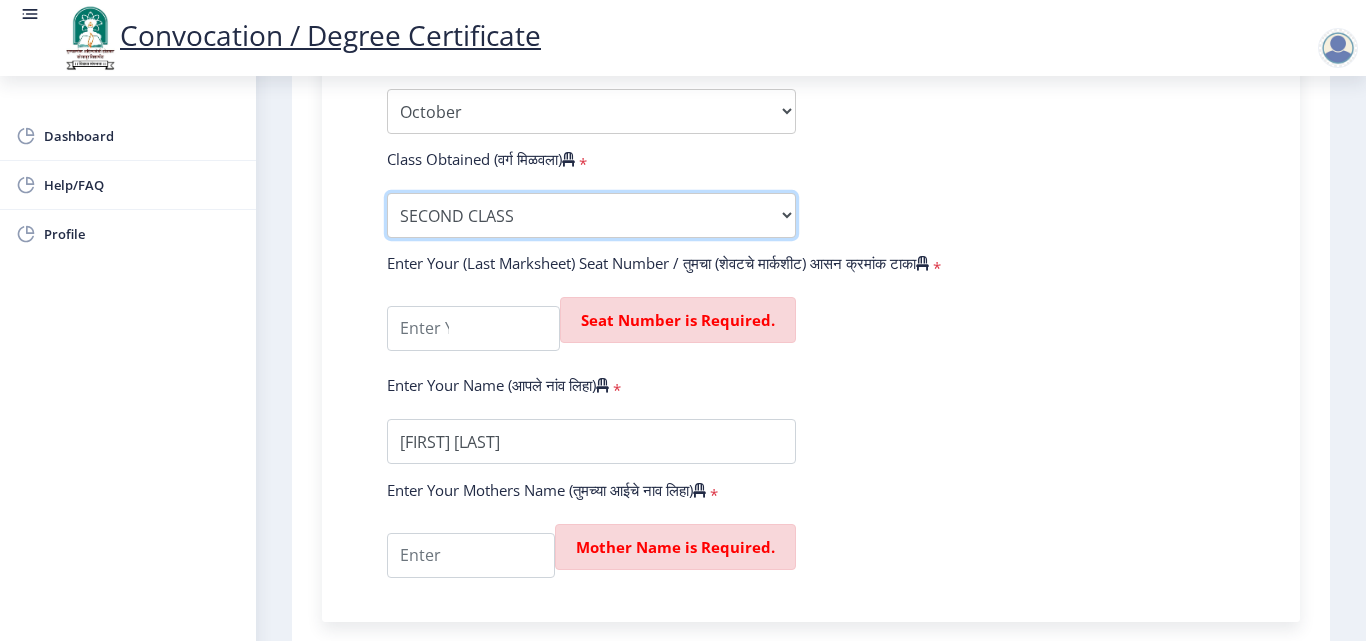click on "Enter Class Obtained FIRST CLASS WITH DISTINCTION FIRST CLASS HIGHER SECOND CLASS SECOND CLASS PASS CLASS Grade O Grade A+ Grade A Grade B+ Grade B Grade C+ Grade C Grade D Grade E" at bounding box center (591, 215) 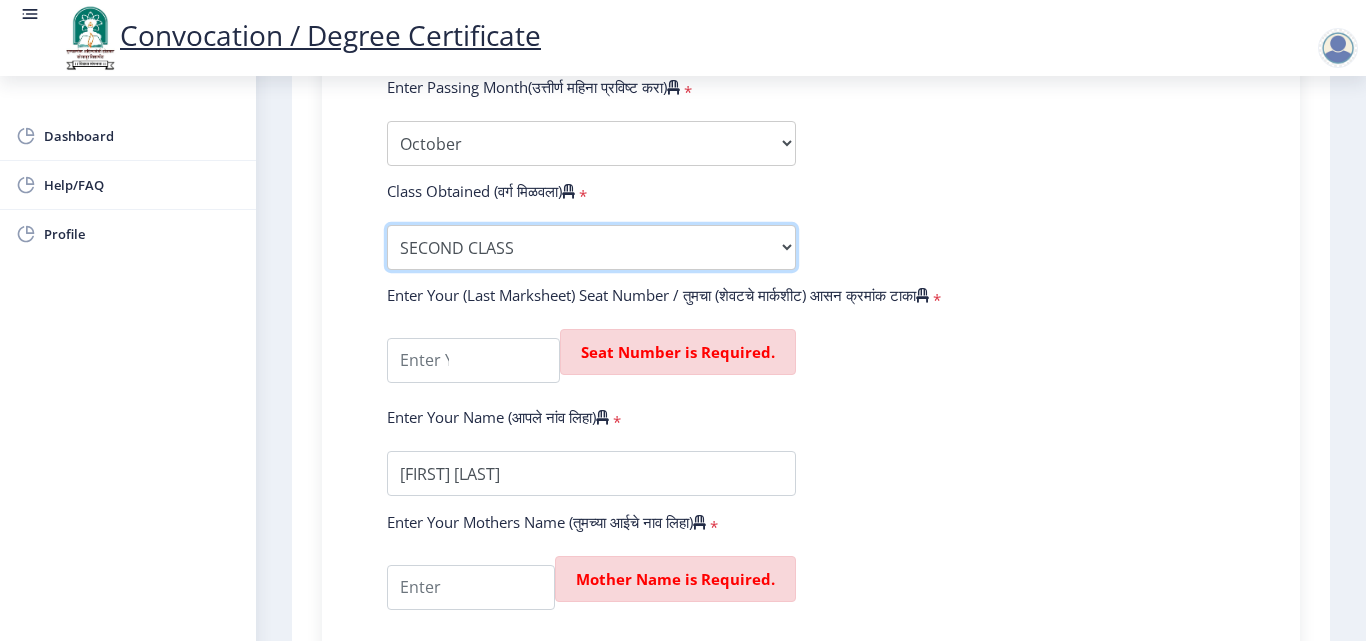 scroll, scrollTop: 1314, scrollLeft: 0, axis: vertical 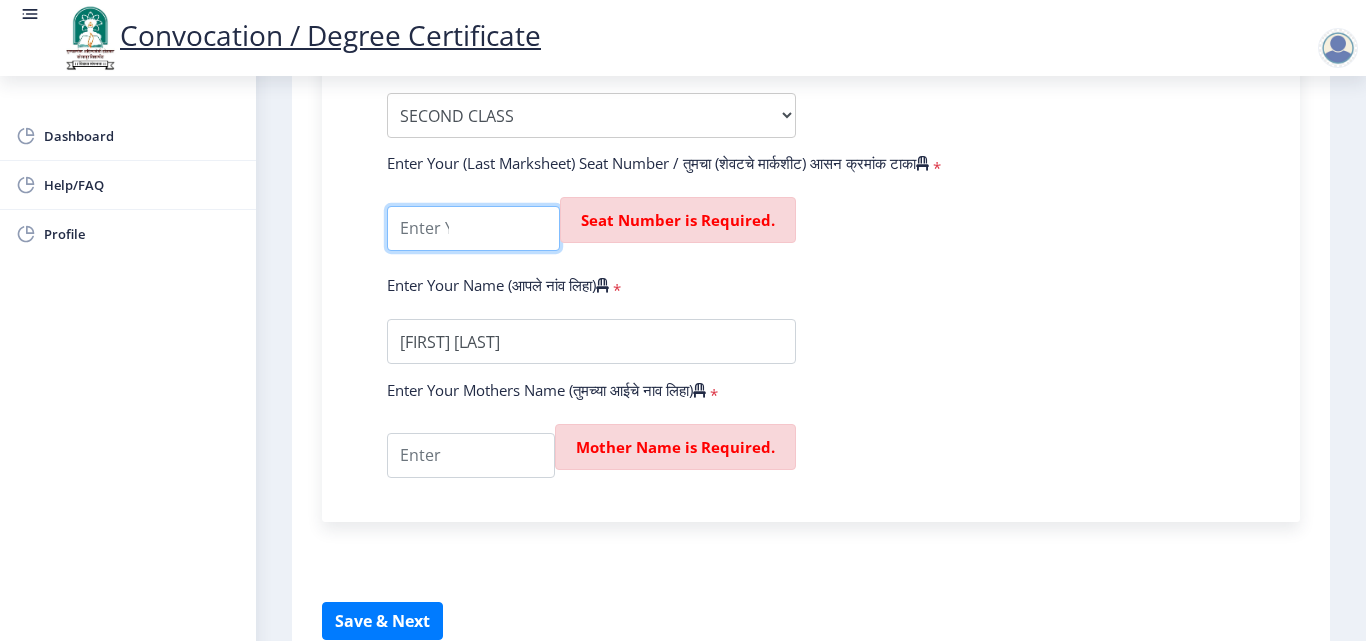 click at bounding box center (473, 228) 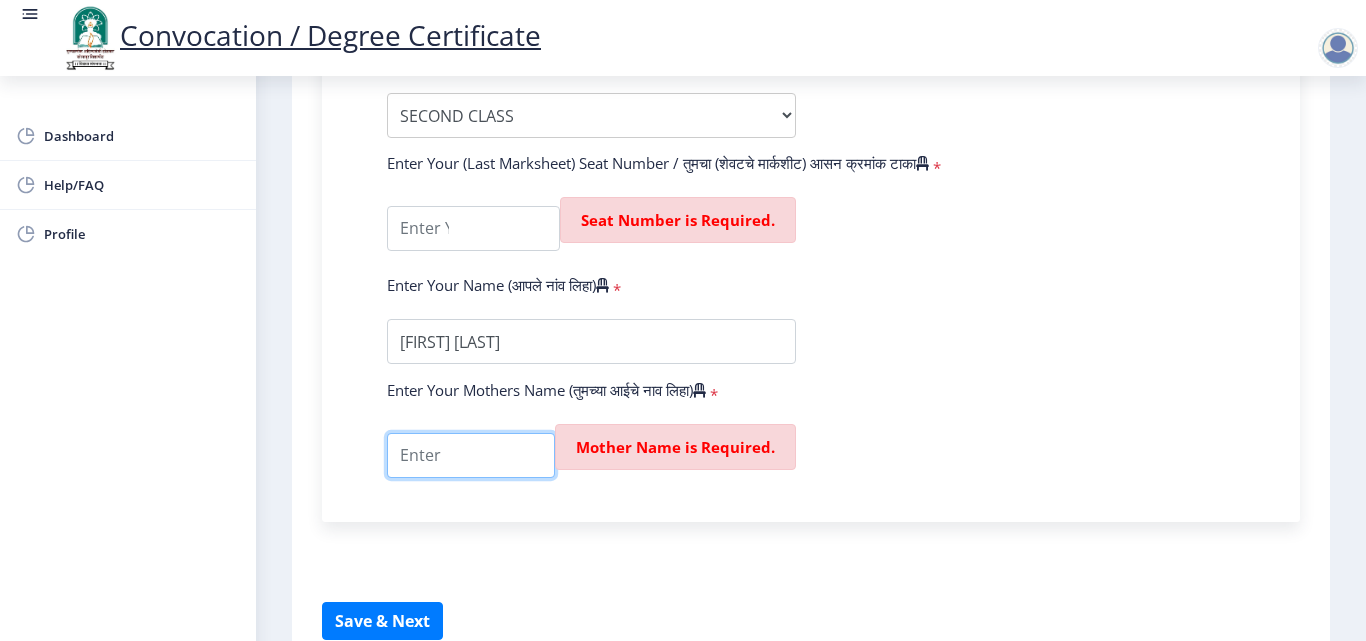 click at bounding box center [471, 455] 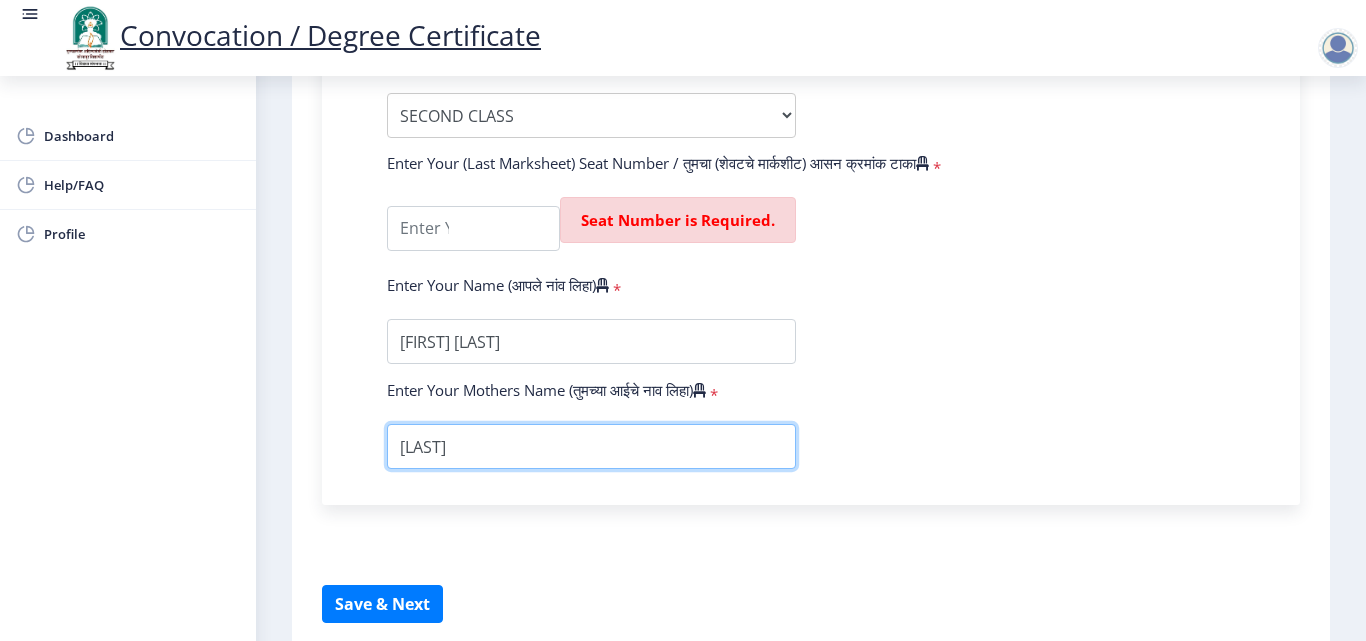 type on "b" 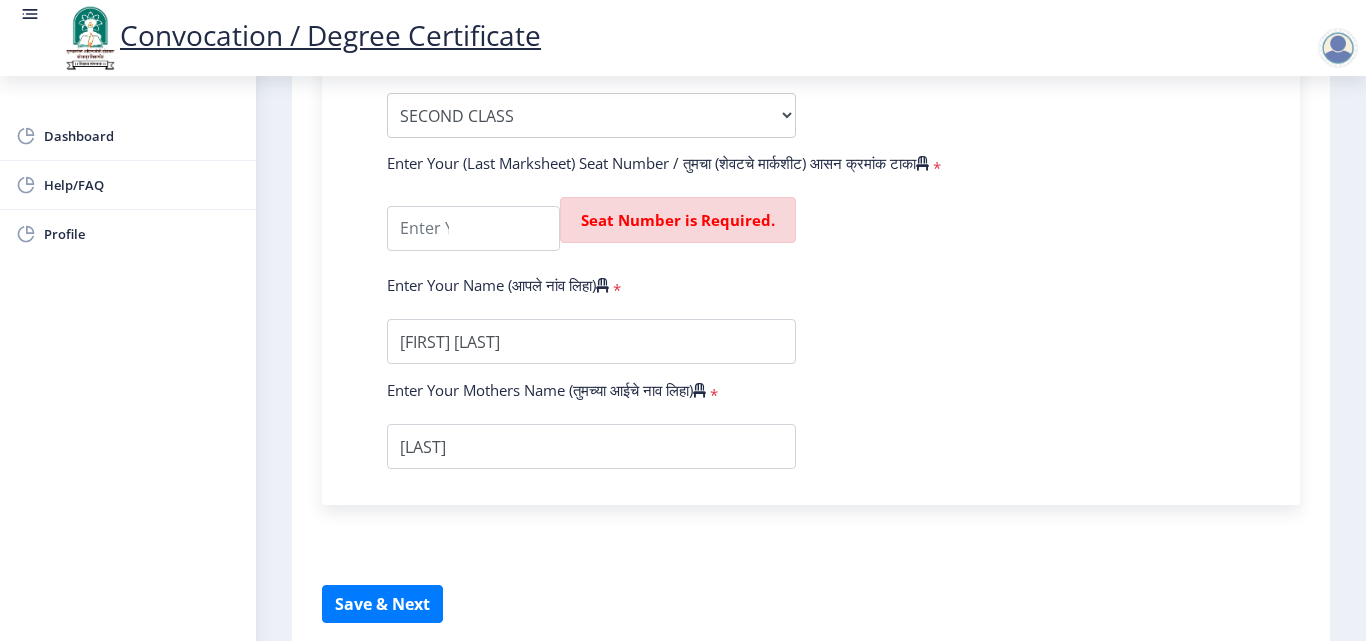 drag, startPoint x: 464, startPoint y: 220, endPoint x: 462, endPoint y: 230, distance: 10.198039 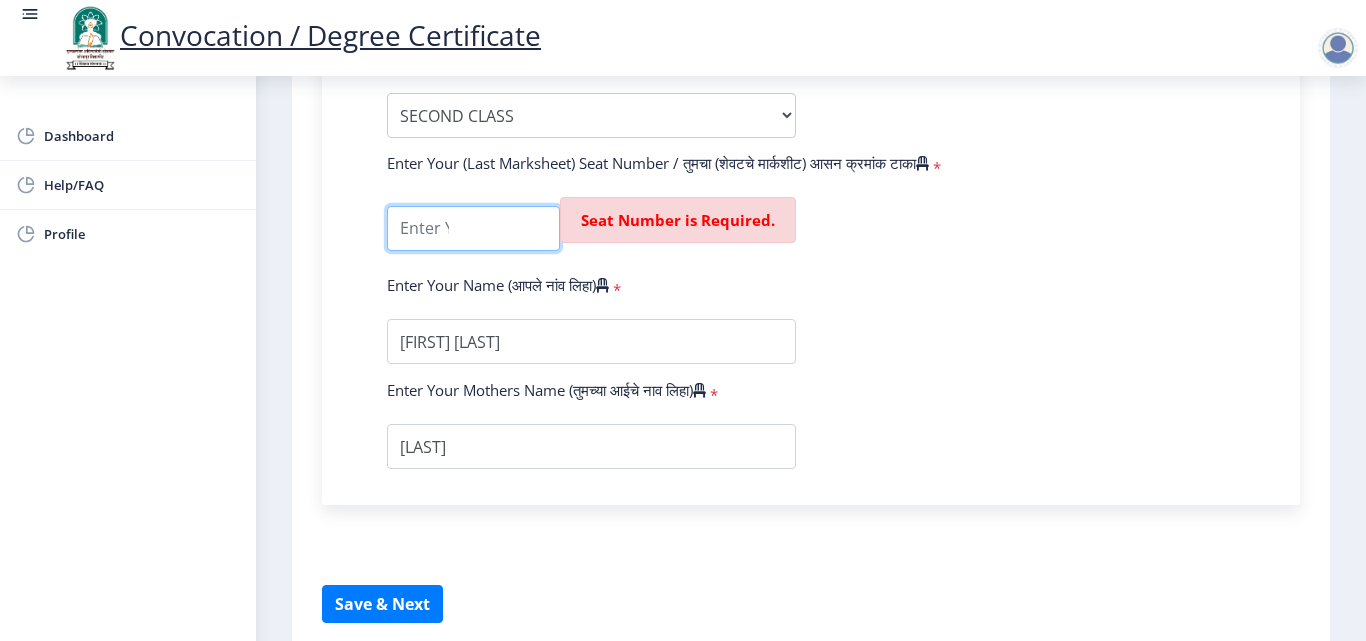 click at bounding box center [473, 228] 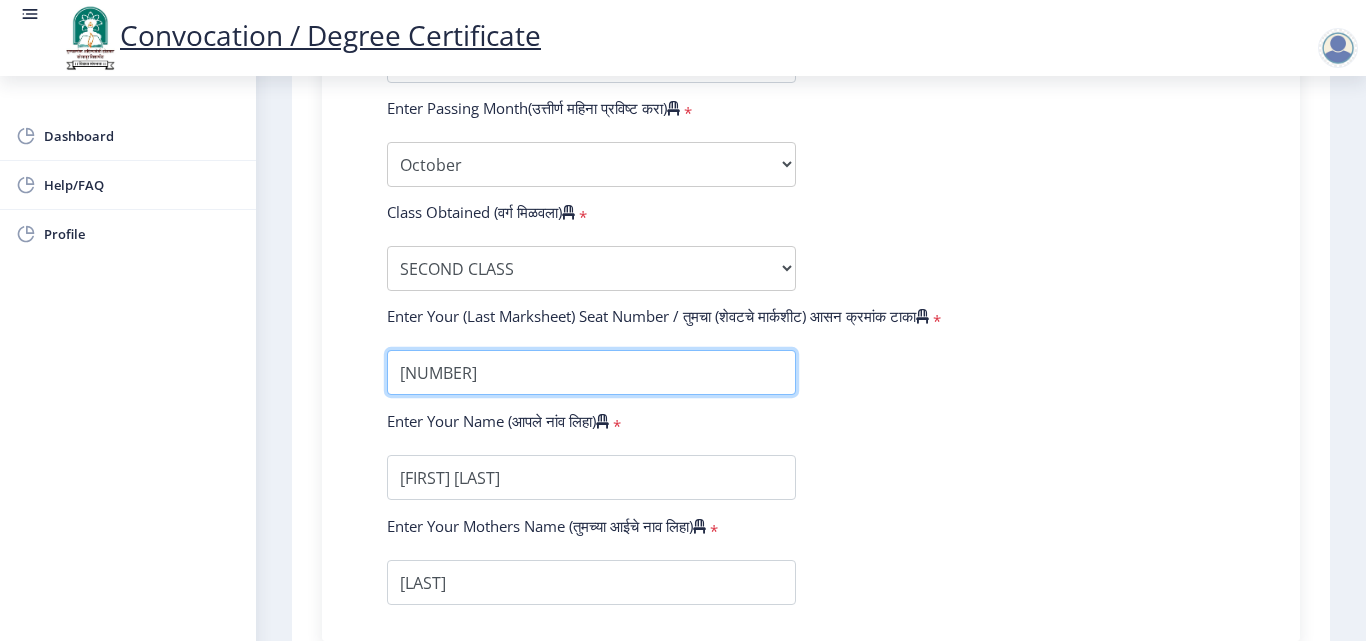 scroll, scrollTop: 1414, scrollLeft: 0, axis: vertical 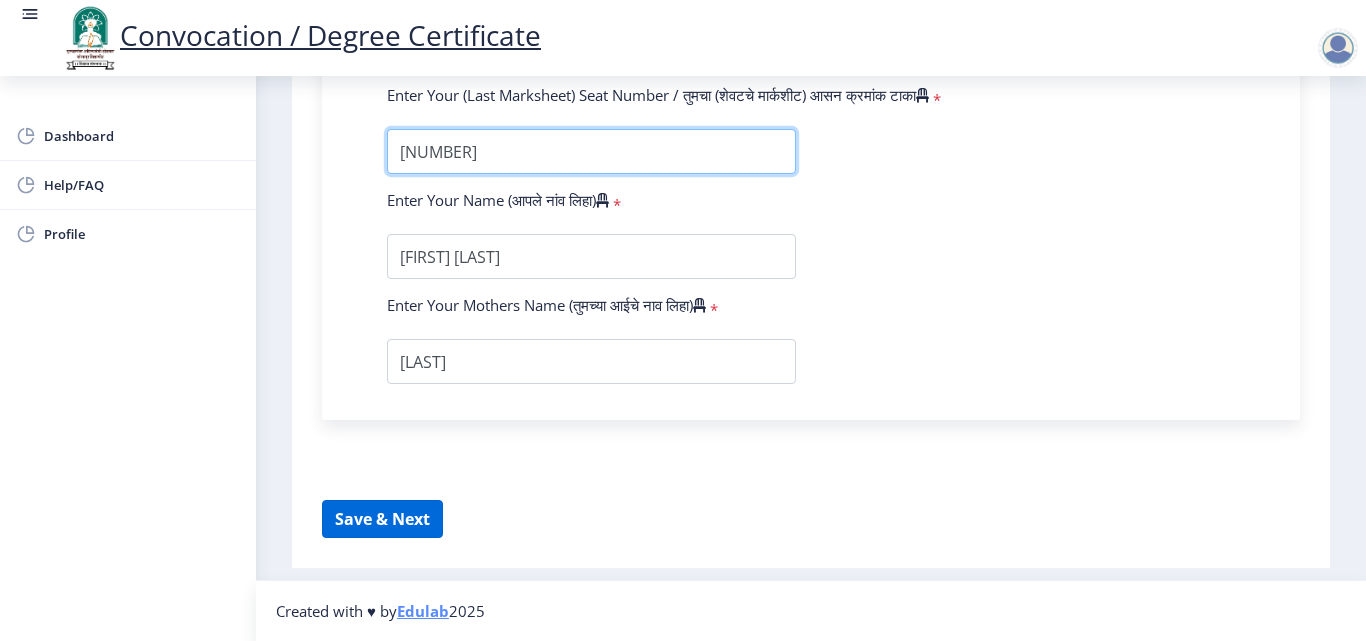 type on "[NUMBER]" 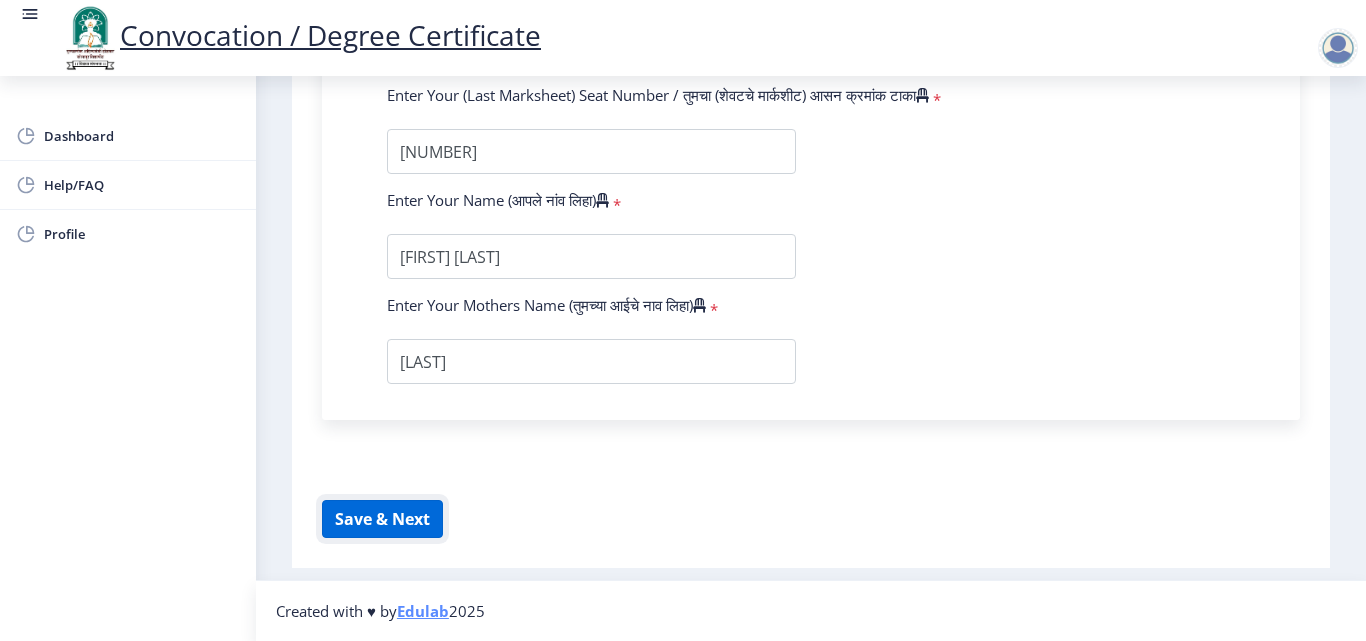 click on "Save & Next" 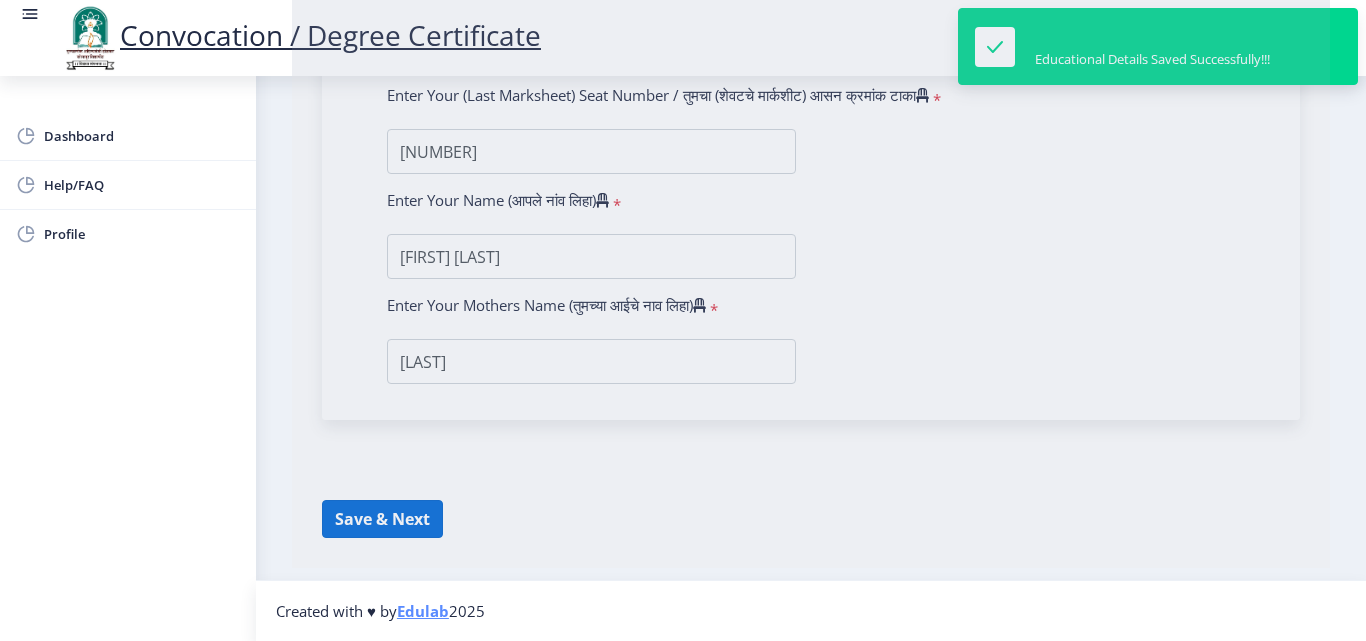 select 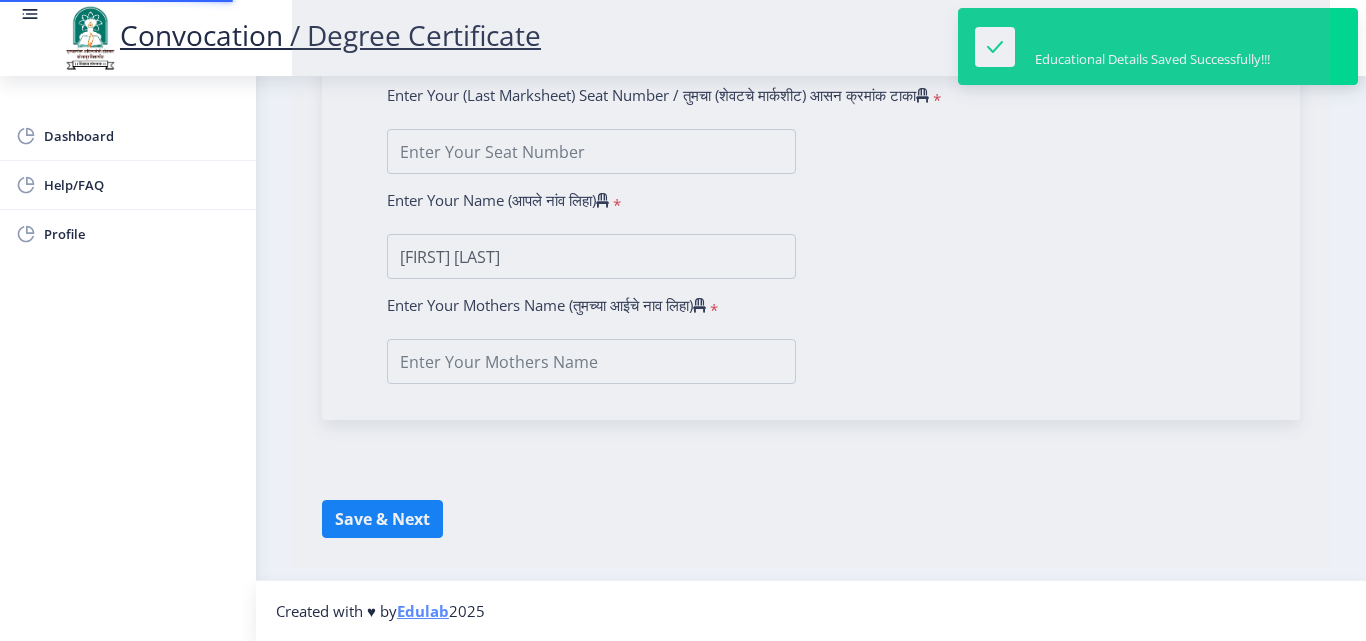 type on "[NUMBER]" 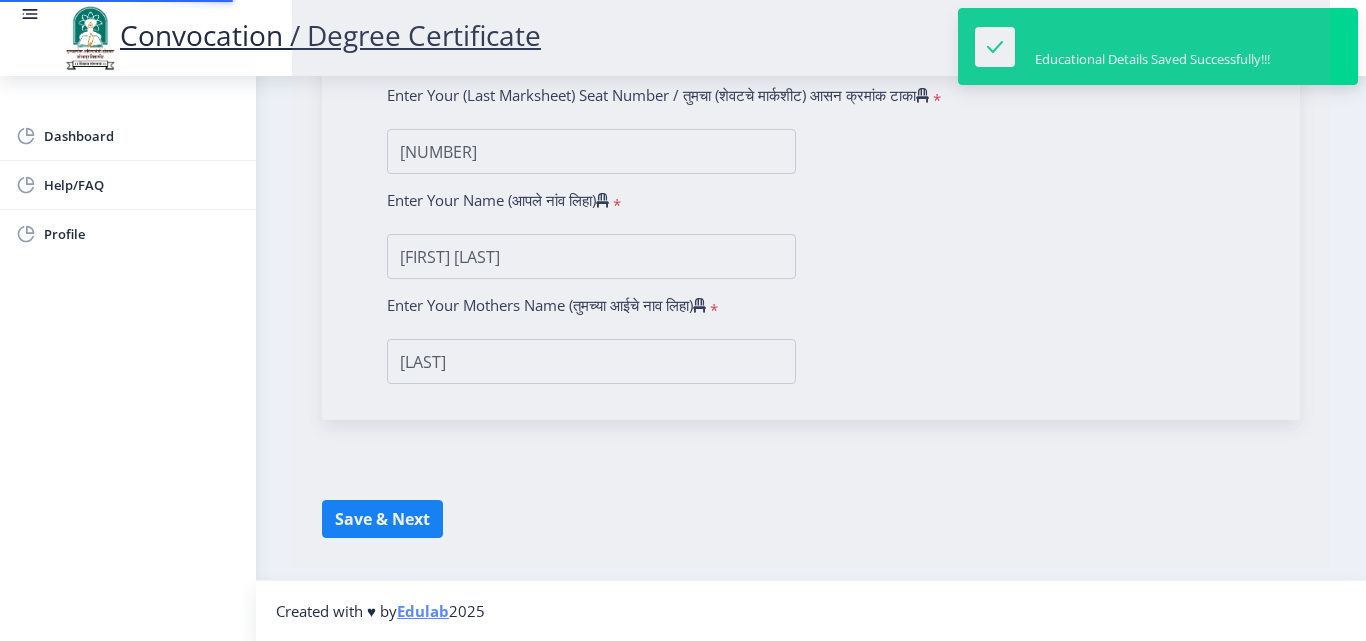 scroll, scrollTop: 0, scrollLeft: 0, axis: both 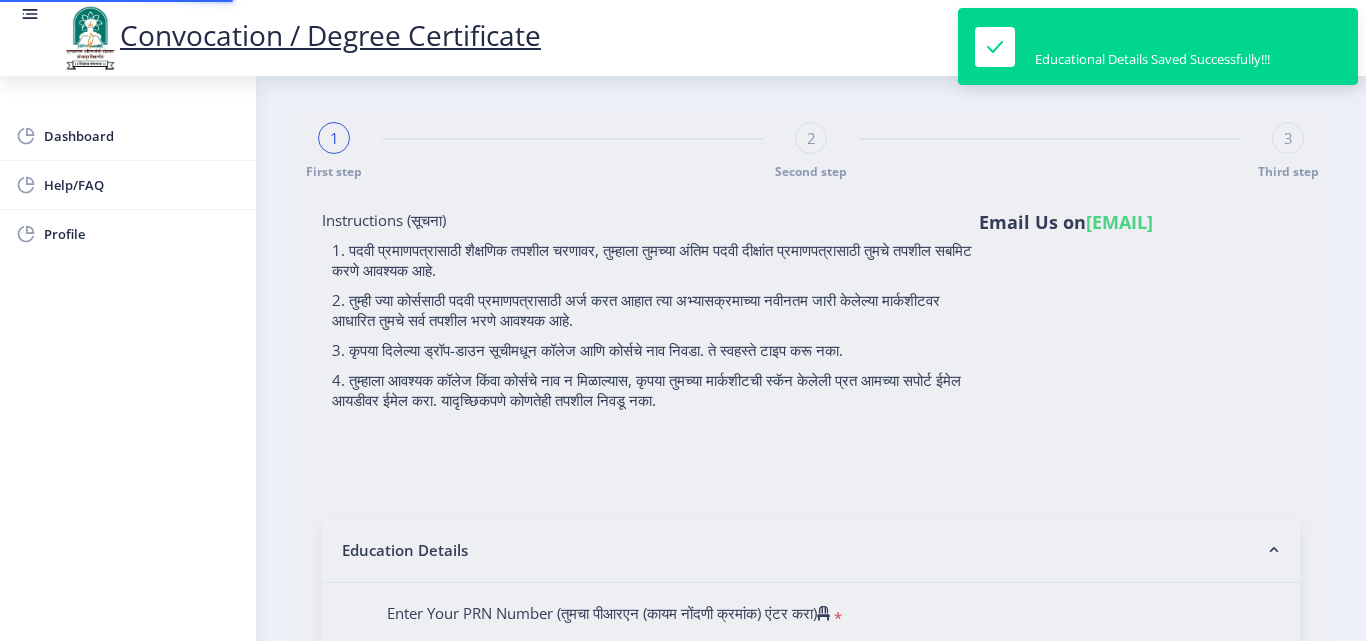 select on "History" 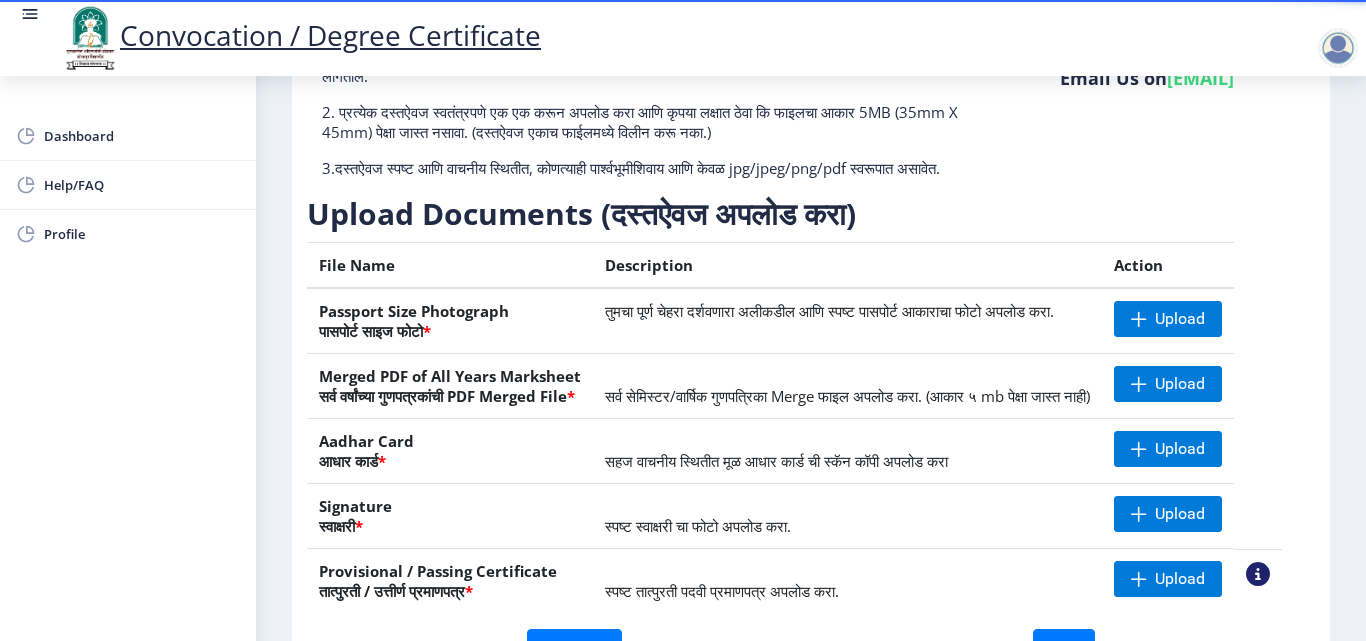 scroll, scrollTop: 300, scrollLeft: 0, axis: vertical 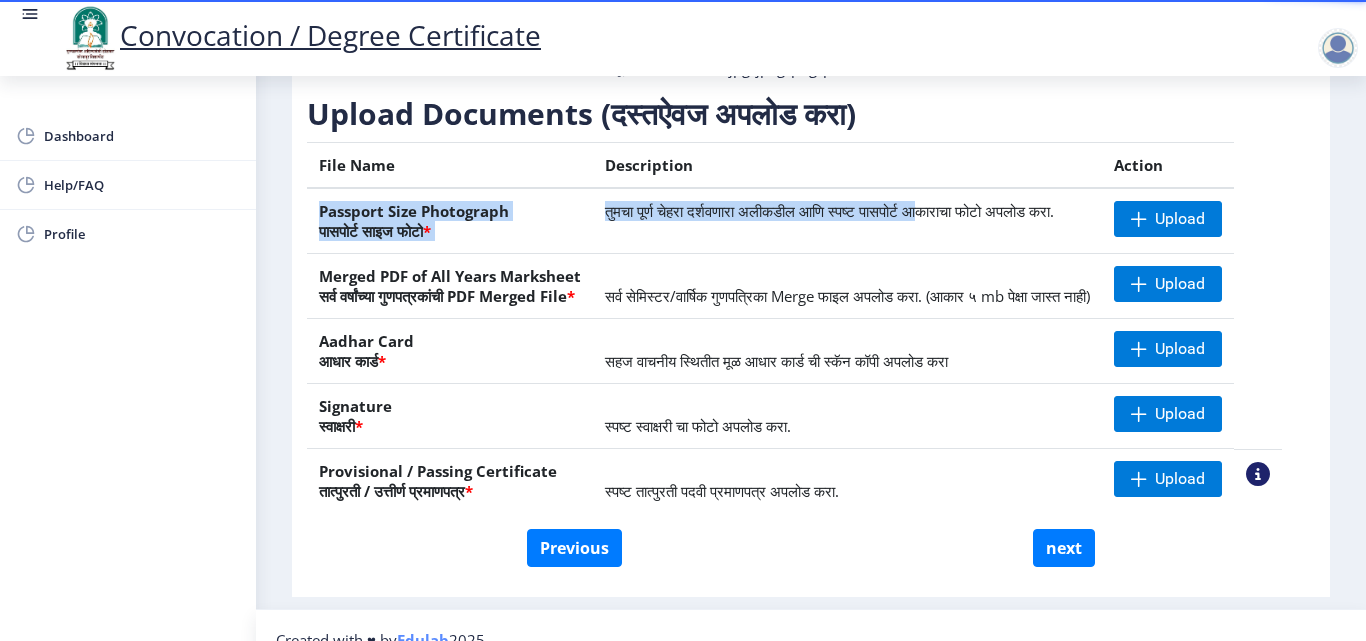 drag, startPoint x: 596, startPoint y: 228, endPoint x: 970, endPoint y: 239, distance: 374.16174 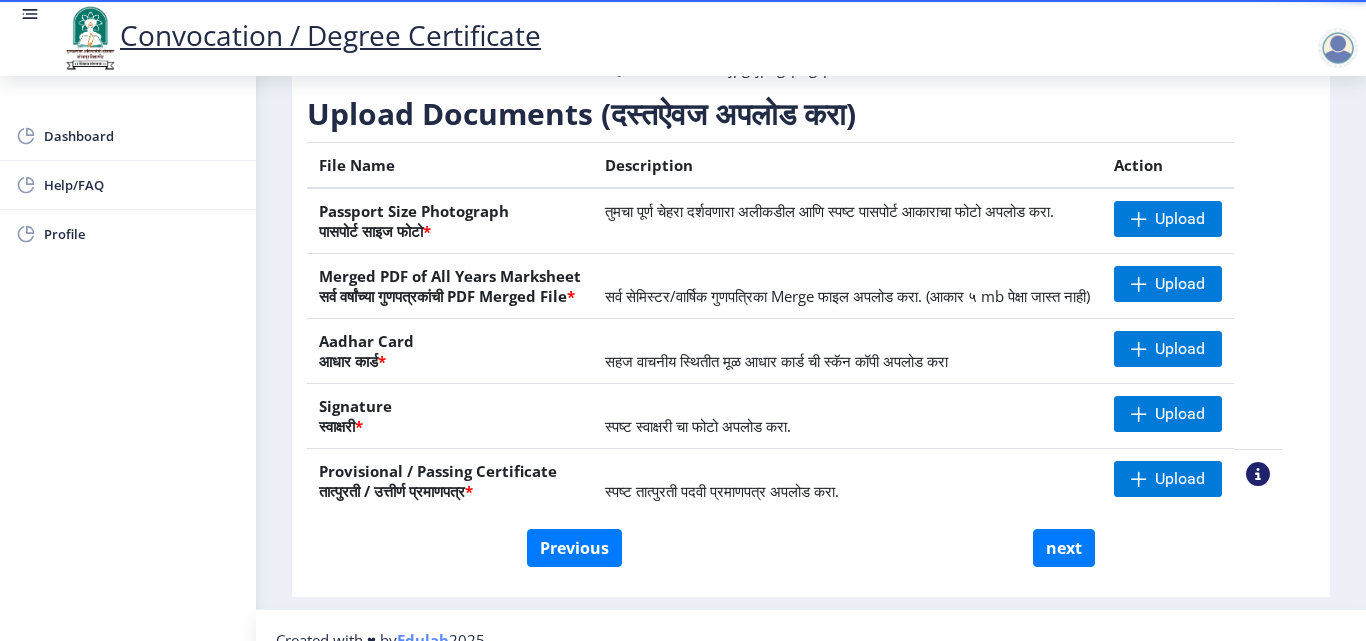 click on "सर्व सेमिस्टर/वार्षिक गुणपत्रिका Merge फाइल अपलोड करा. (आकार ५ mb पेक्षा जास्त नाही)" 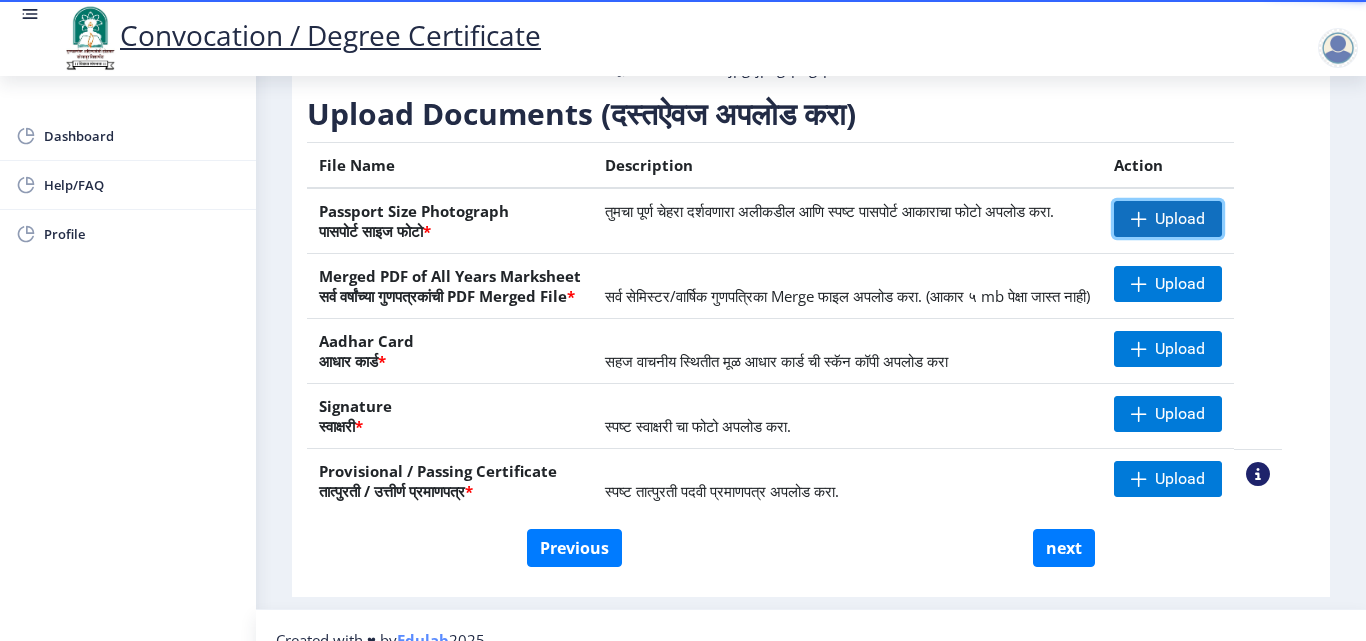 click on "Upload" 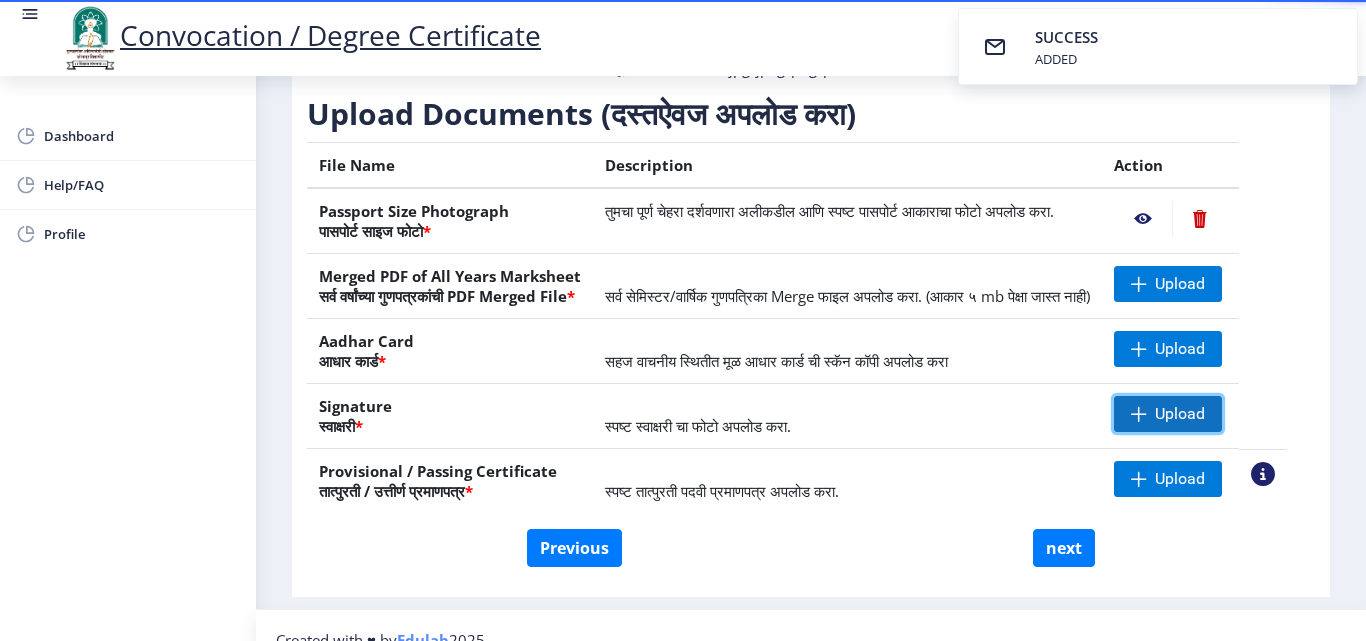 click on "Upload" 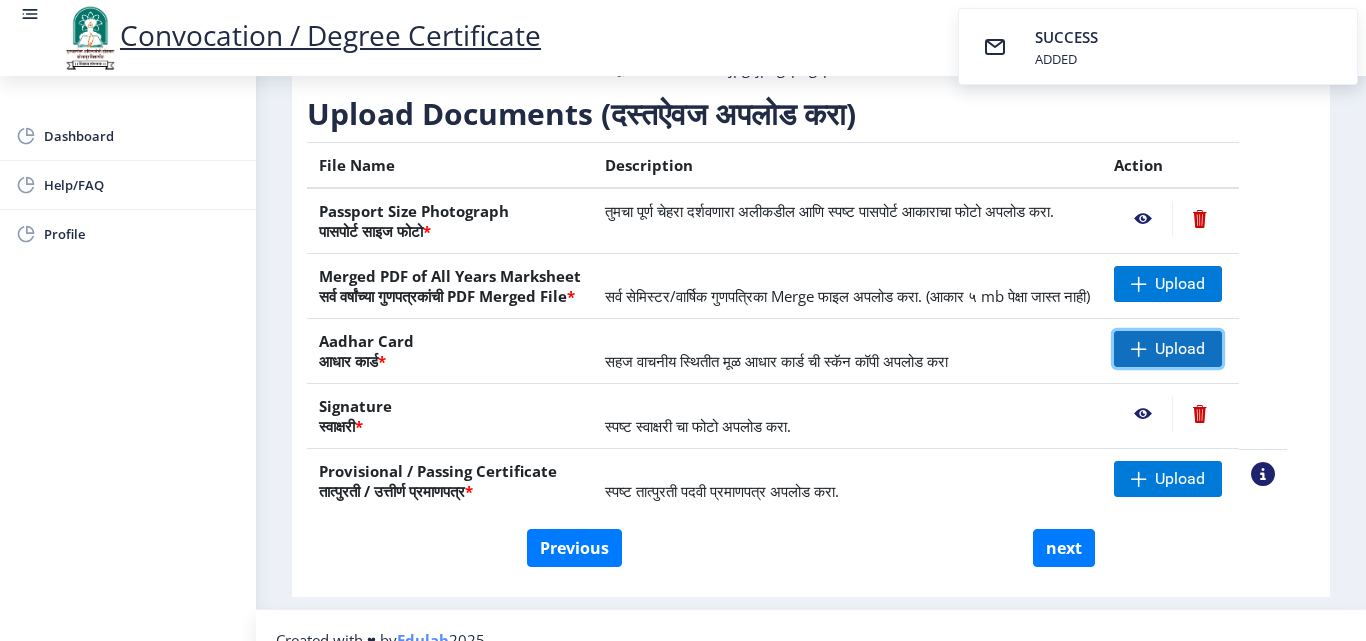 click on "Upload" 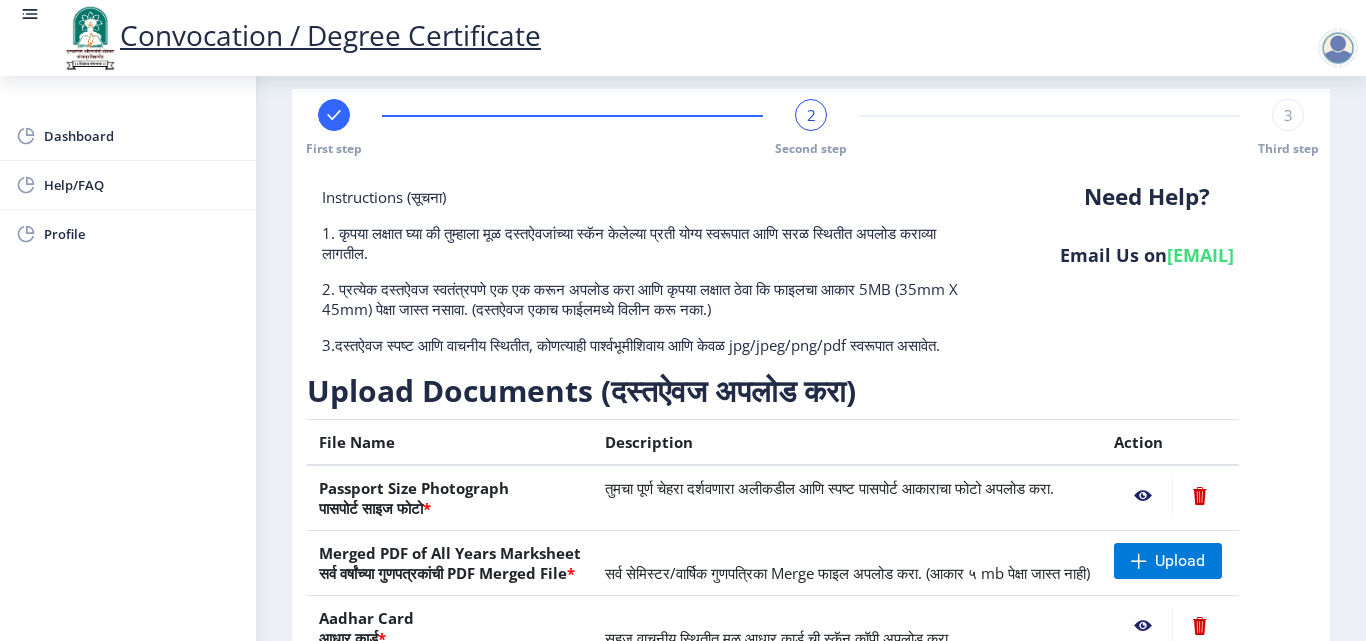scroll, scrollTop: 0, scrollLeft: 0, axis: both 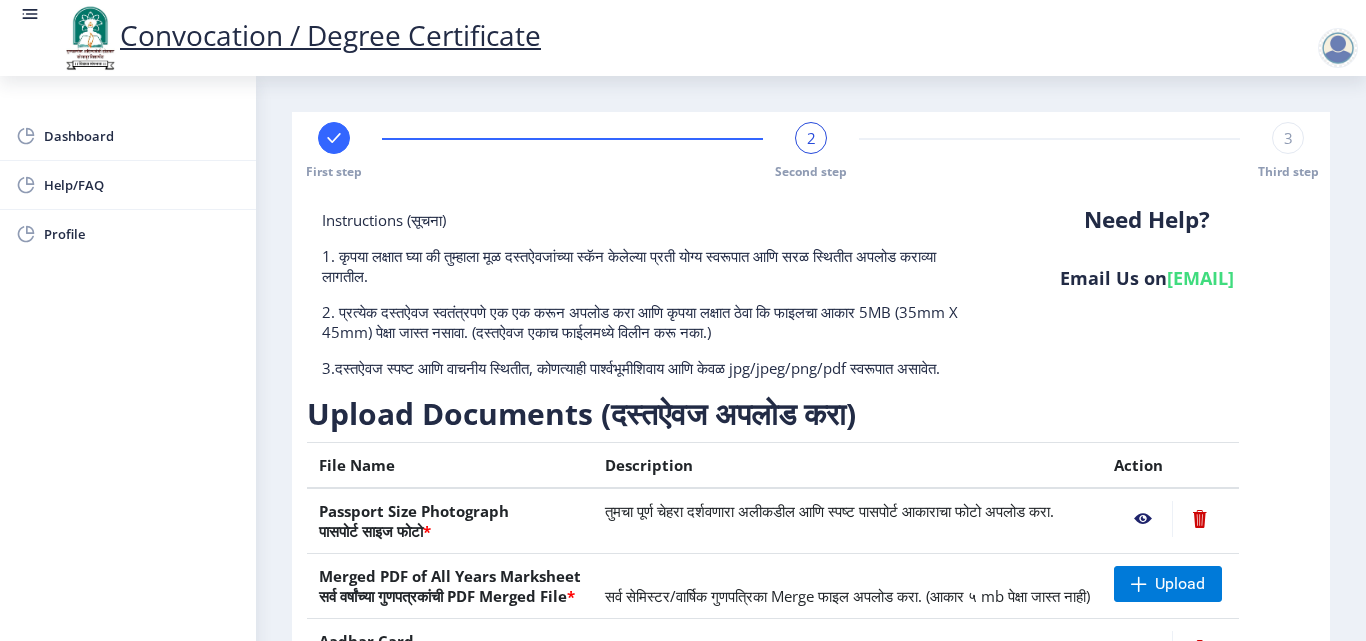 click 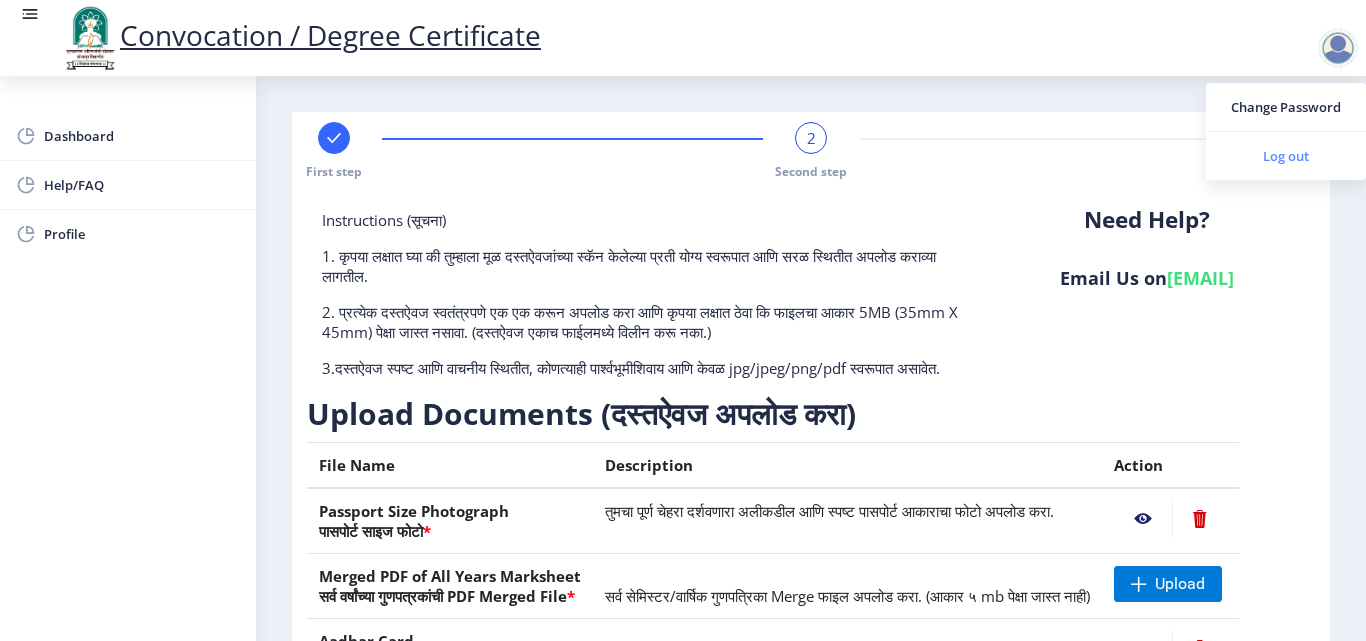 click on "Log out" at bounding box center (1286, 156) 